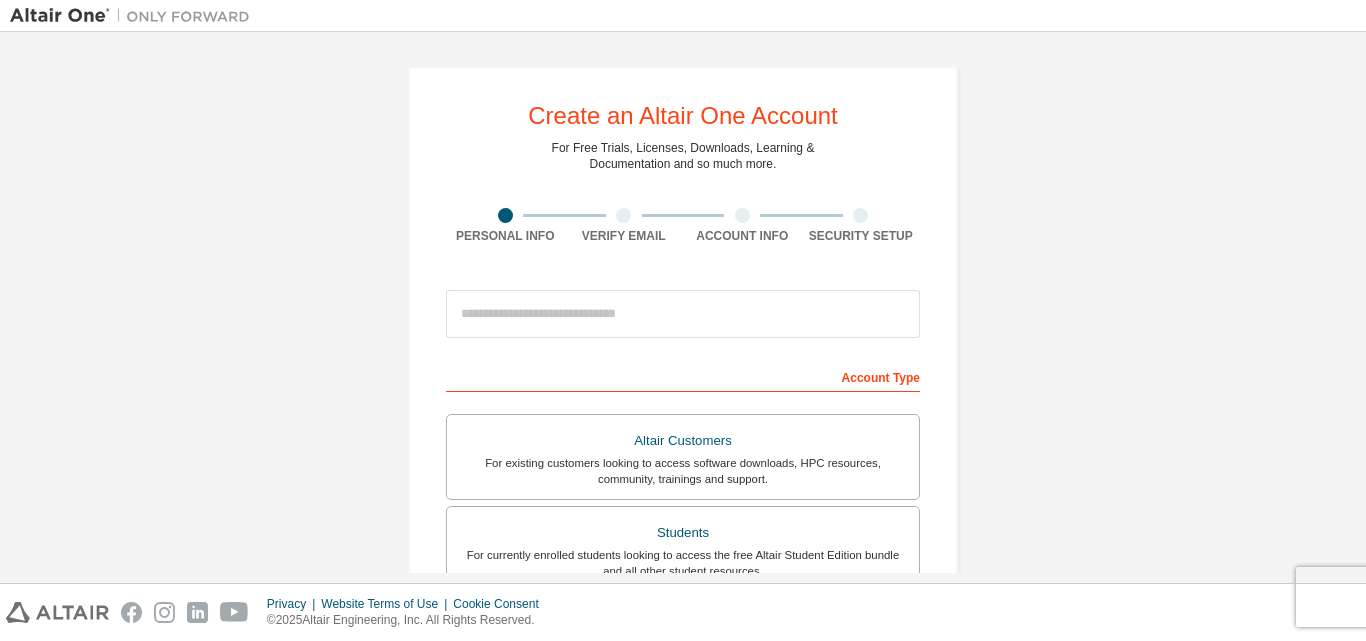 scroll, scrollTop: 0, scrollLeft: 0, axis: both 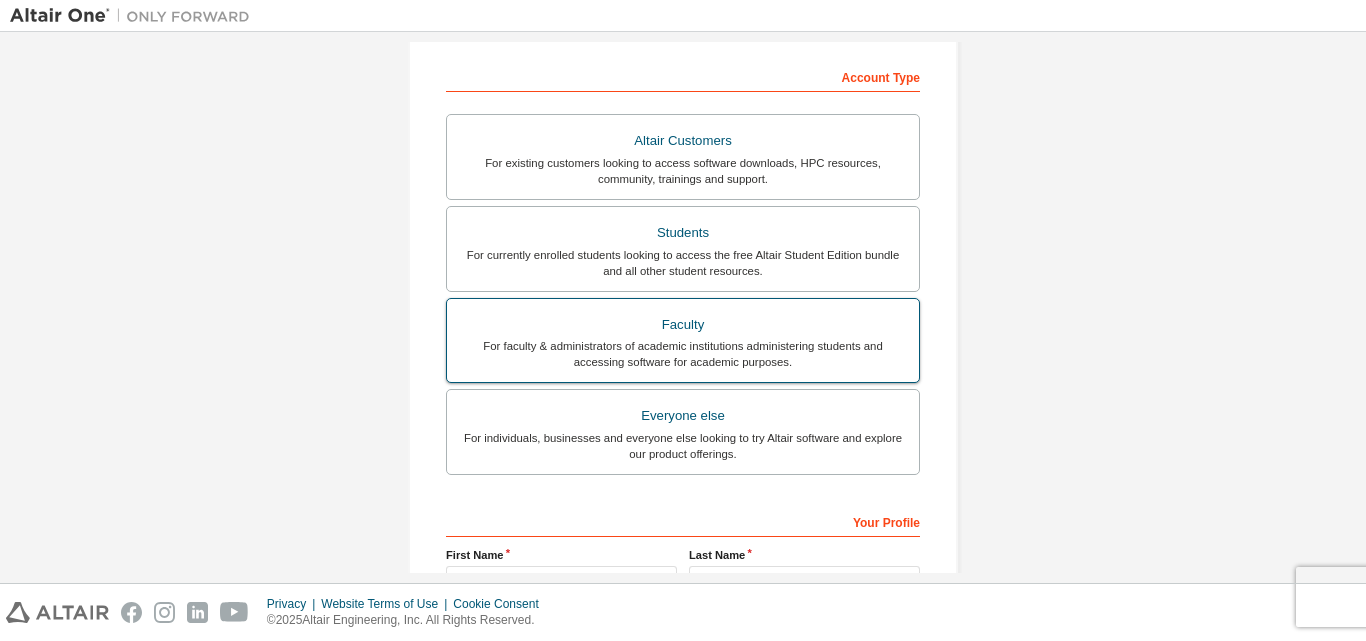 click on "For currently enrolled students looking to access the free Altair Student Edition bundle and all other student resources." at bounding box center [683, 263] 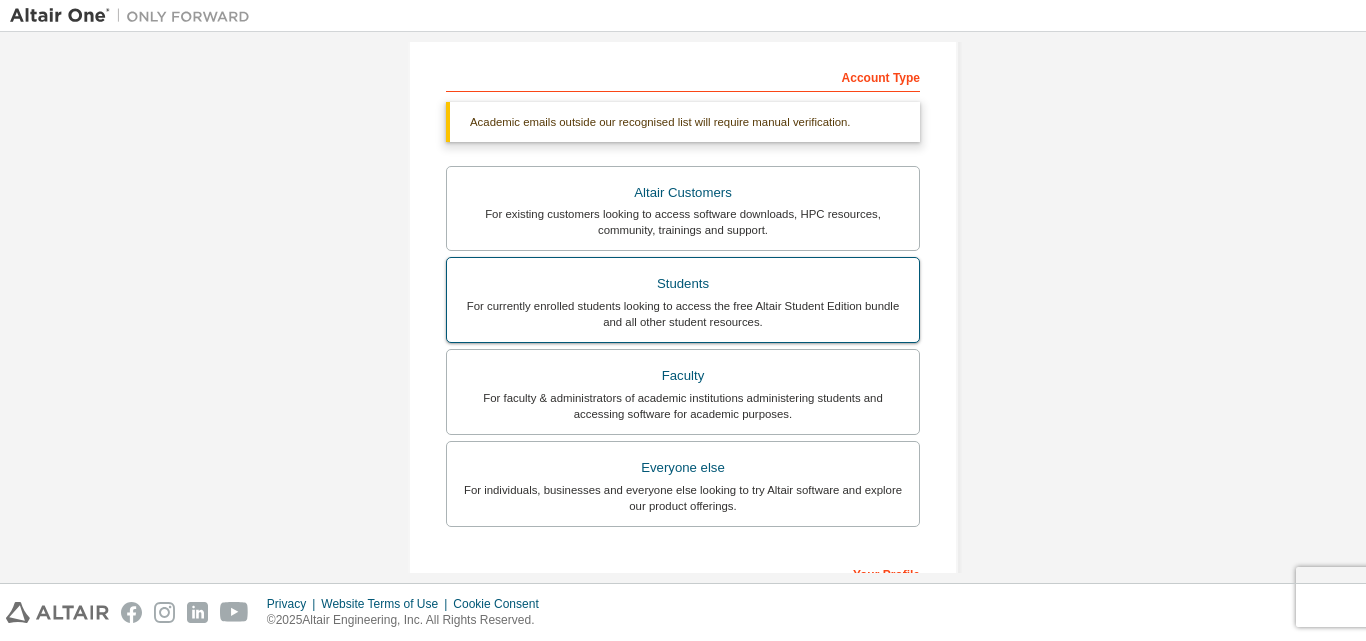 click on "Students" at bounding box center [683, 284] 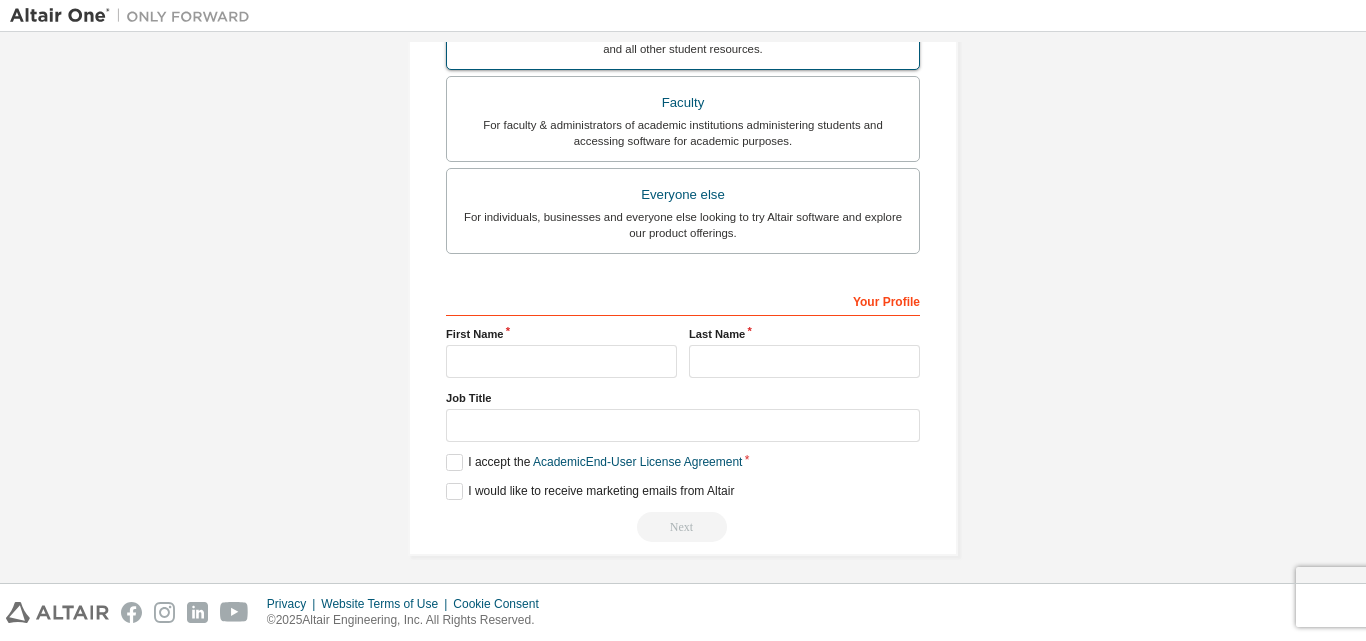 scroll, scrollTop: 580, scrollLeft: 0, axis: vertical 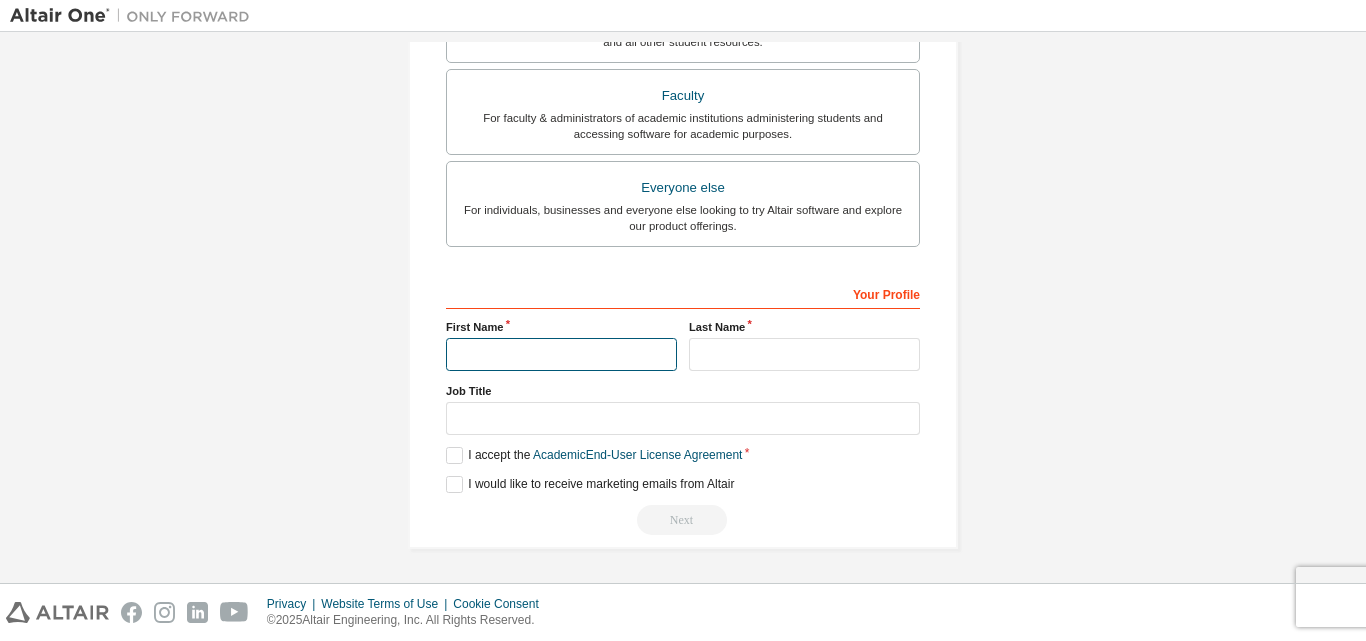click at bounding box center [561, 354] 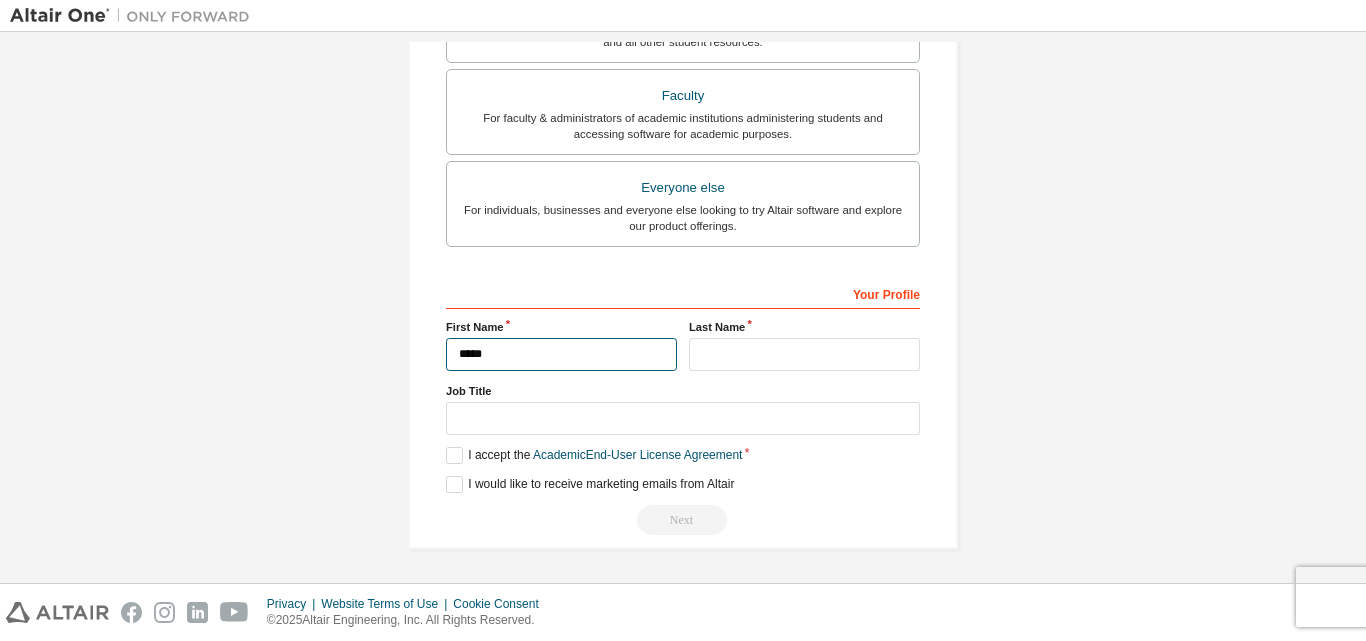 type on "*****" 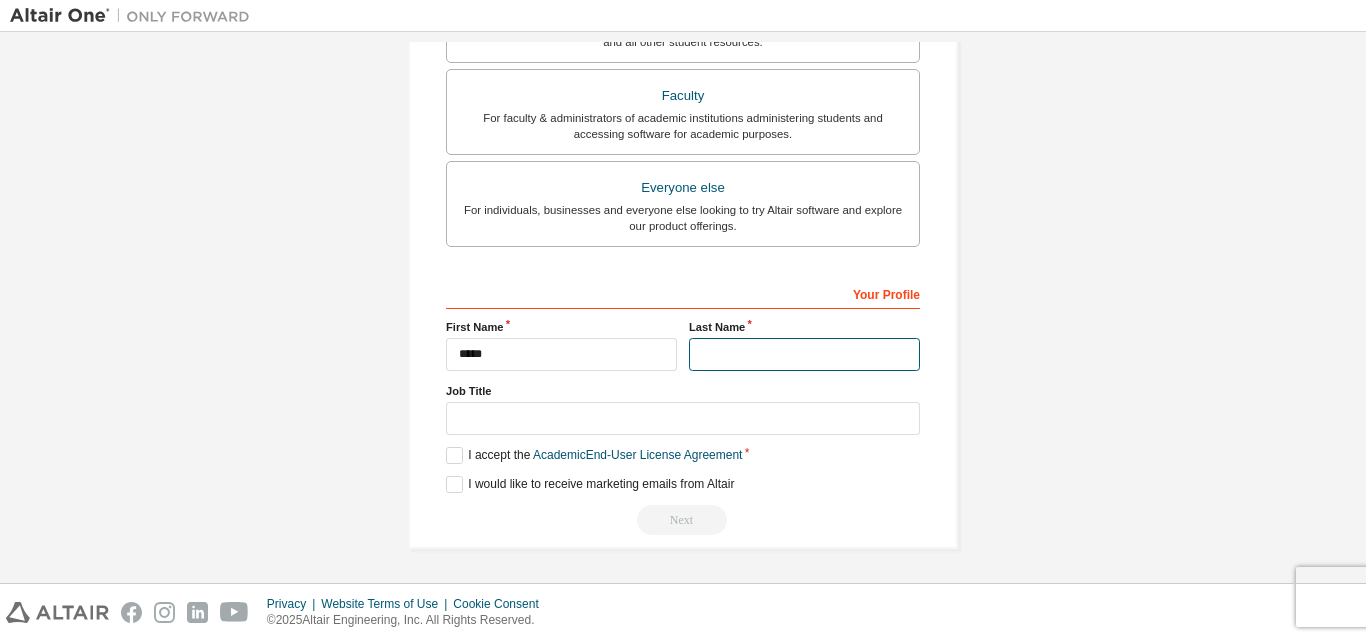 click at bounding box center (804, 354) 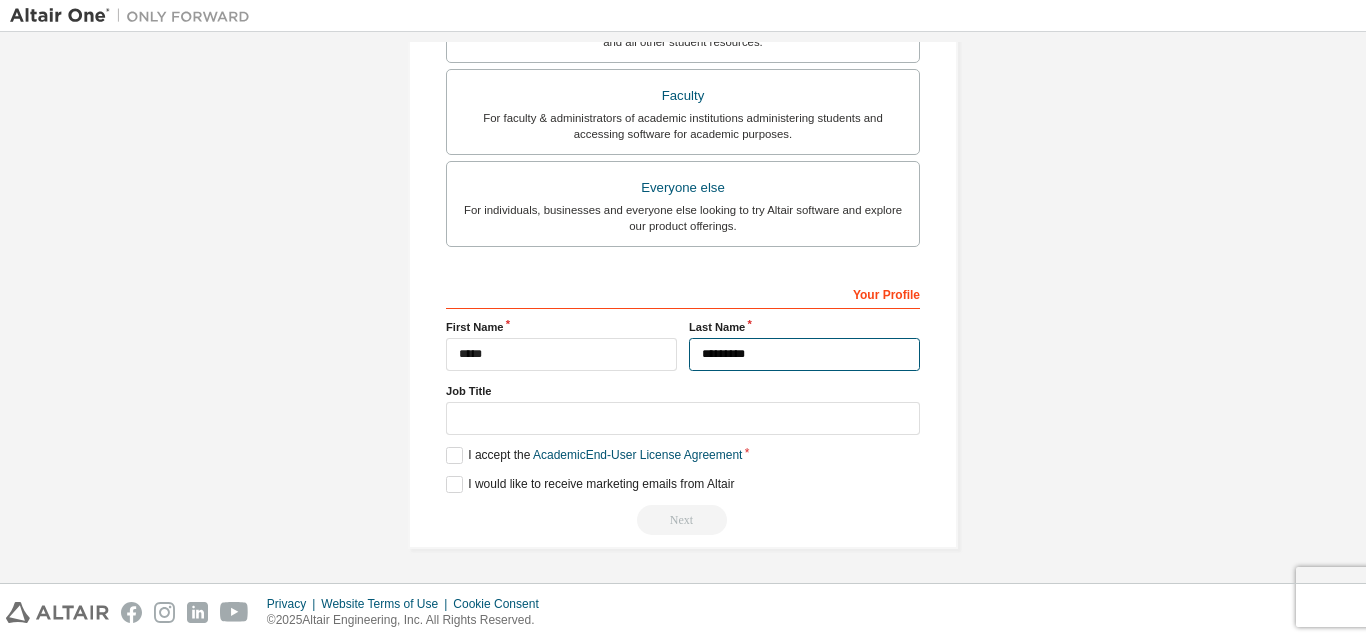 type on "********" 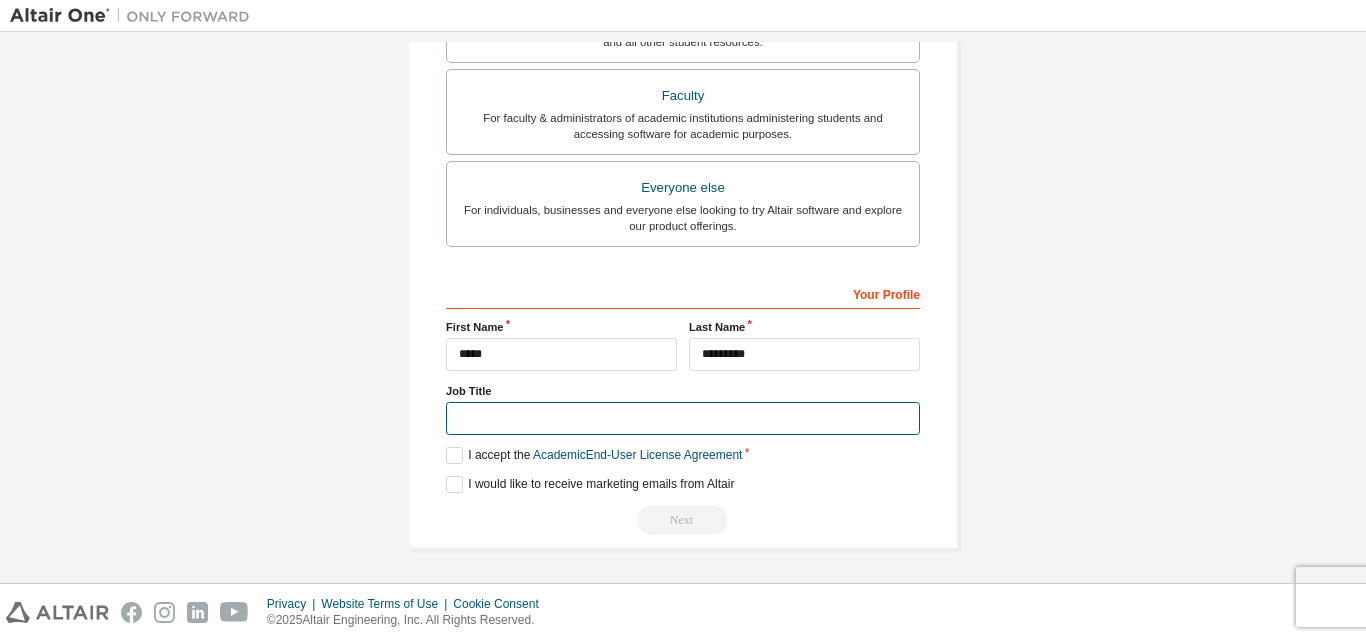 click at bounding box center (683, 418) 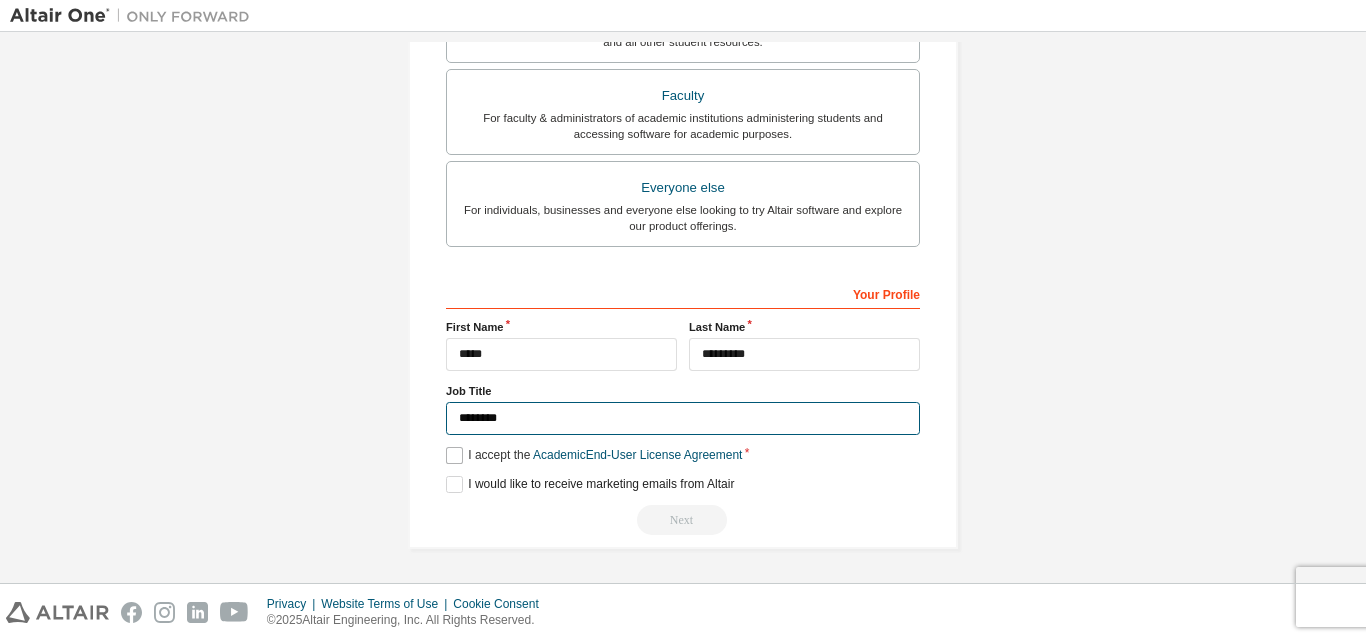 type on "*******" 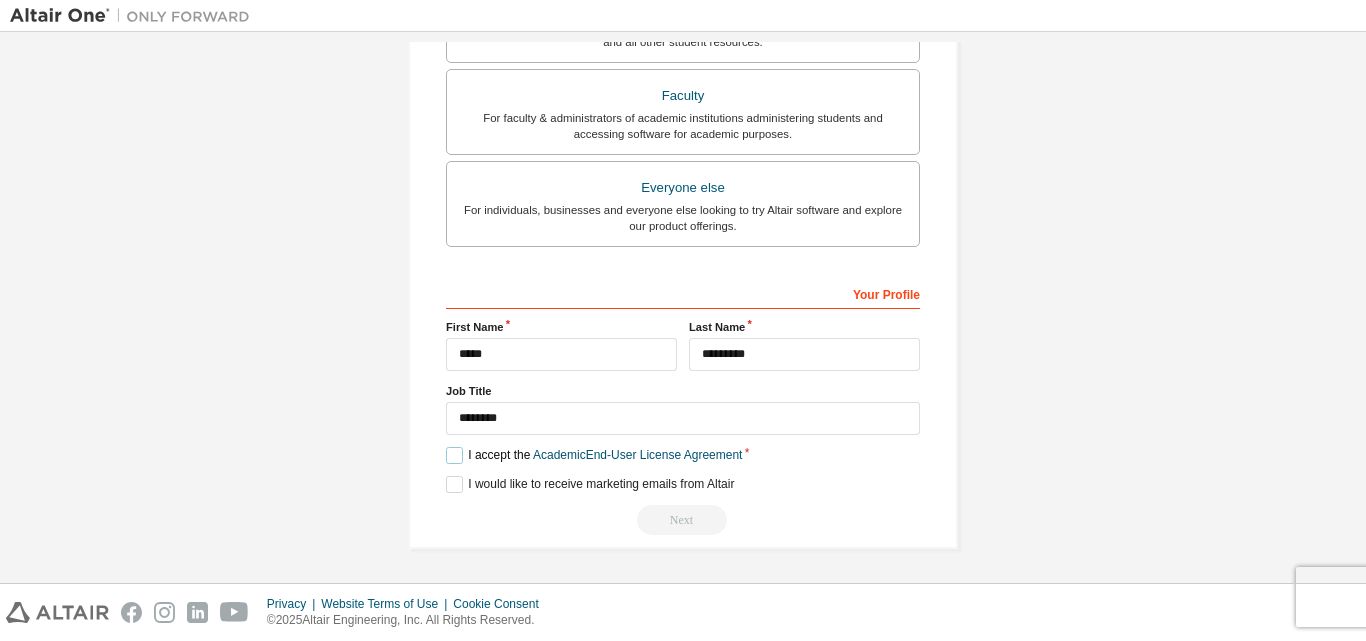 click on "I accept the   Academic   End-User License Agreement" at bounding box center (594, 455) 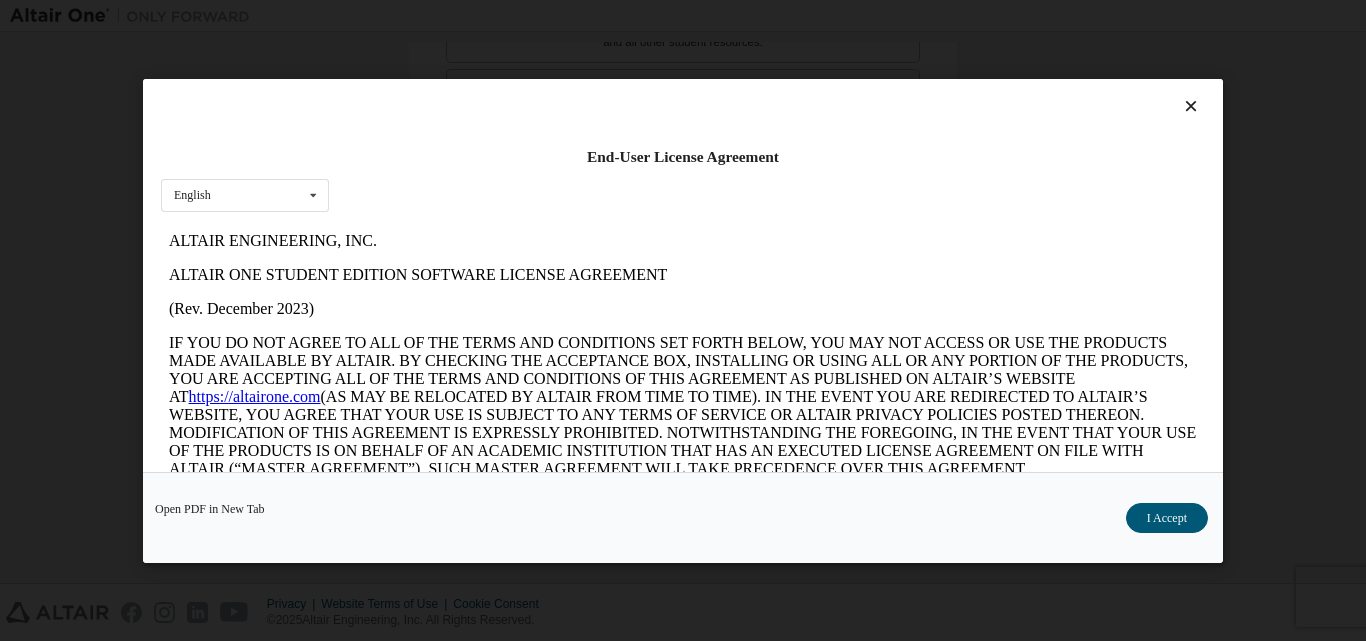 scroll, scrollTop: 0, scrollLeft: 0, axis: both 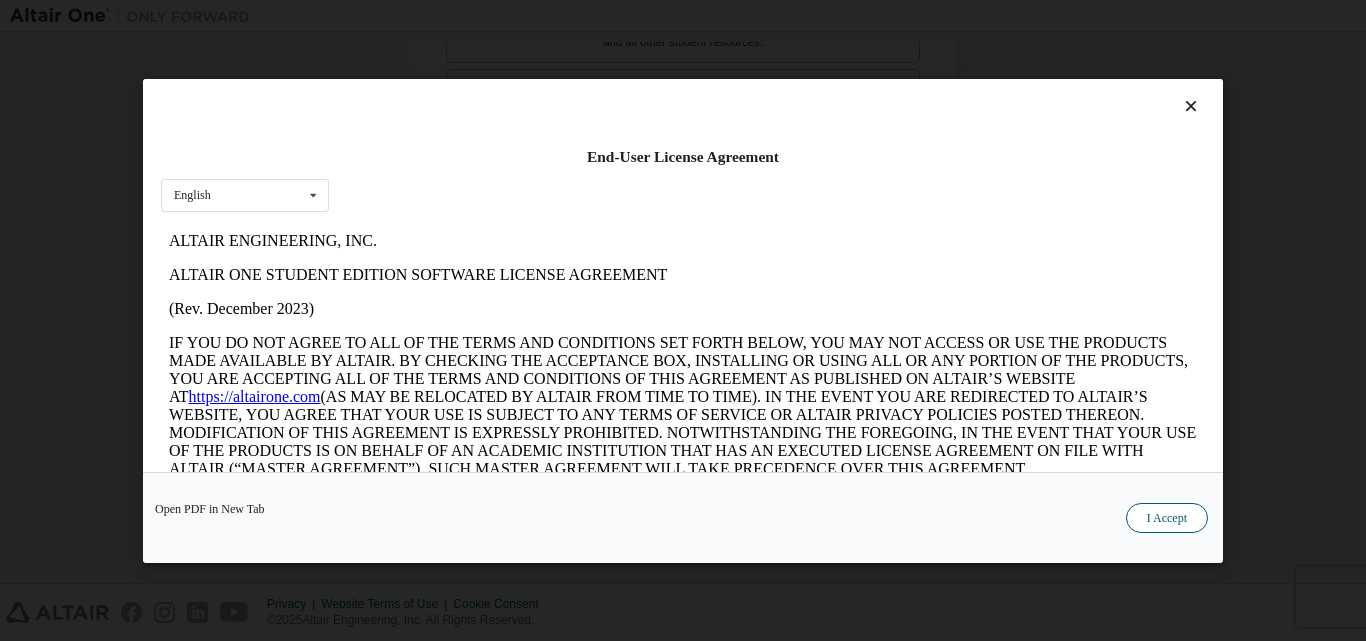 click on "I Accept" at bounding box center (1167, 517) 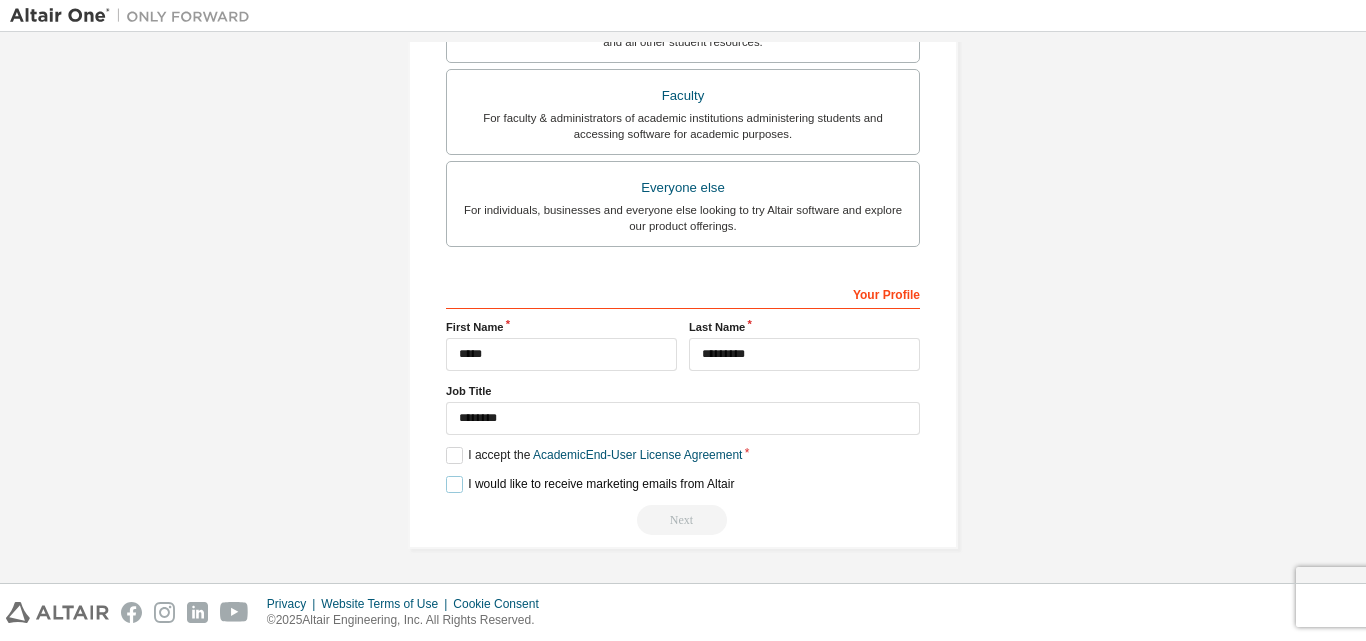 click on "I would like to receive marketing emails from Altair" at bounding box center [590, 484] 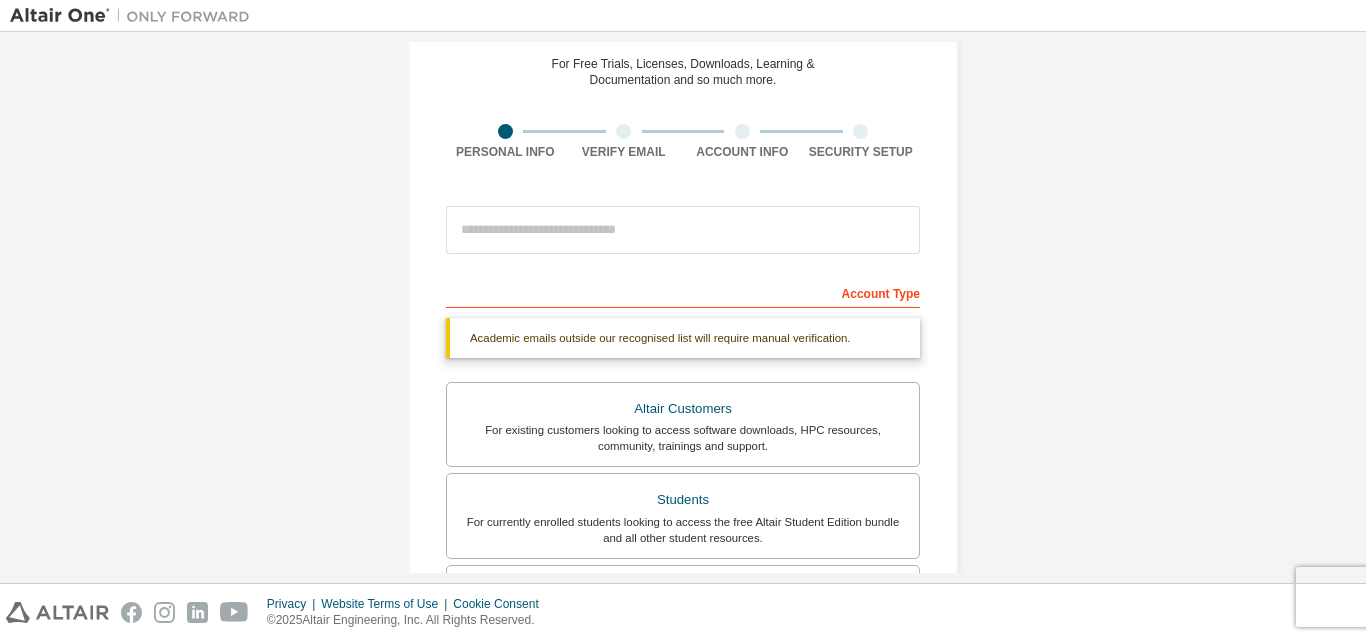 scroll, scrollTop: 80, scrollLeft: 0, axis: vertical 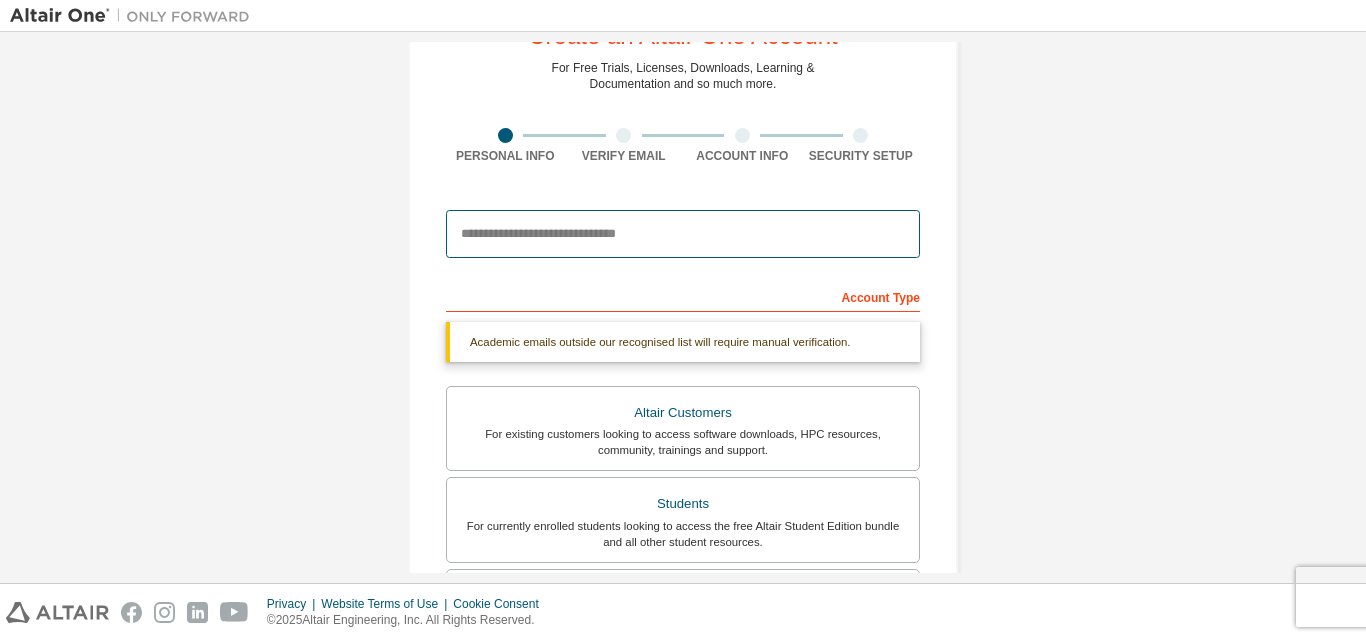 drag, startPoint x: 593, startPoint y: 245, endPoint x: 604, endPoint y: 258, distance: 17.029387 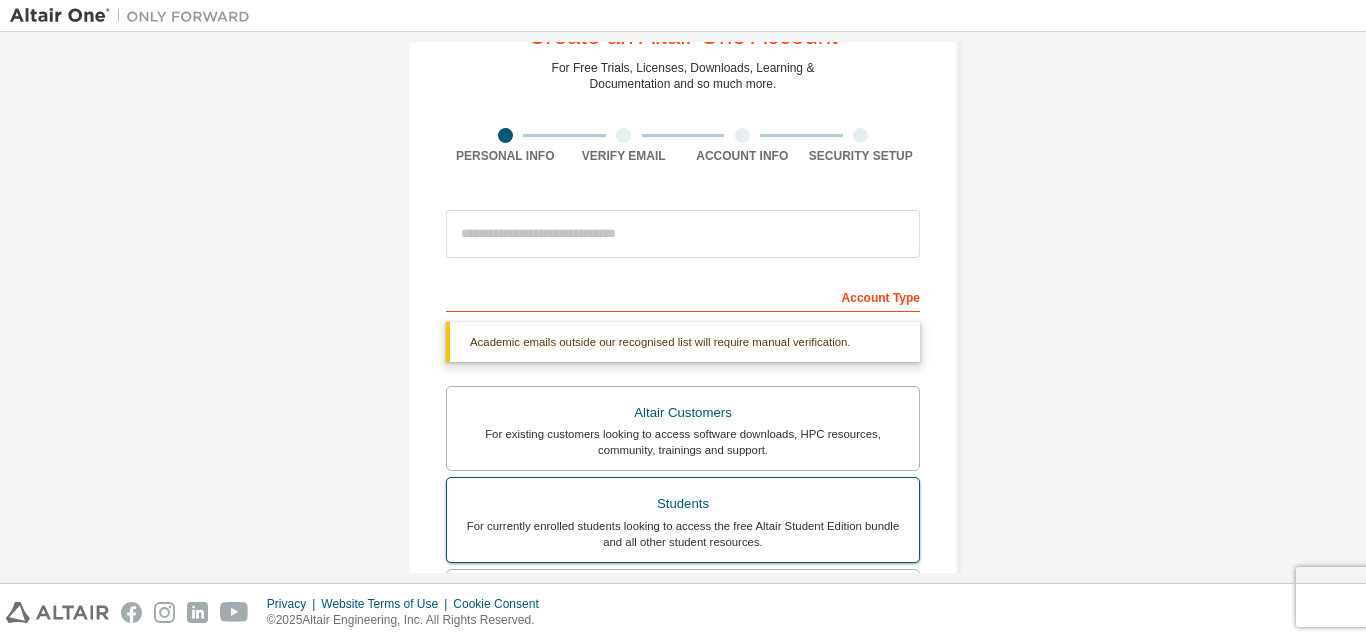 click on "Students" at bounding box center (683, 504) 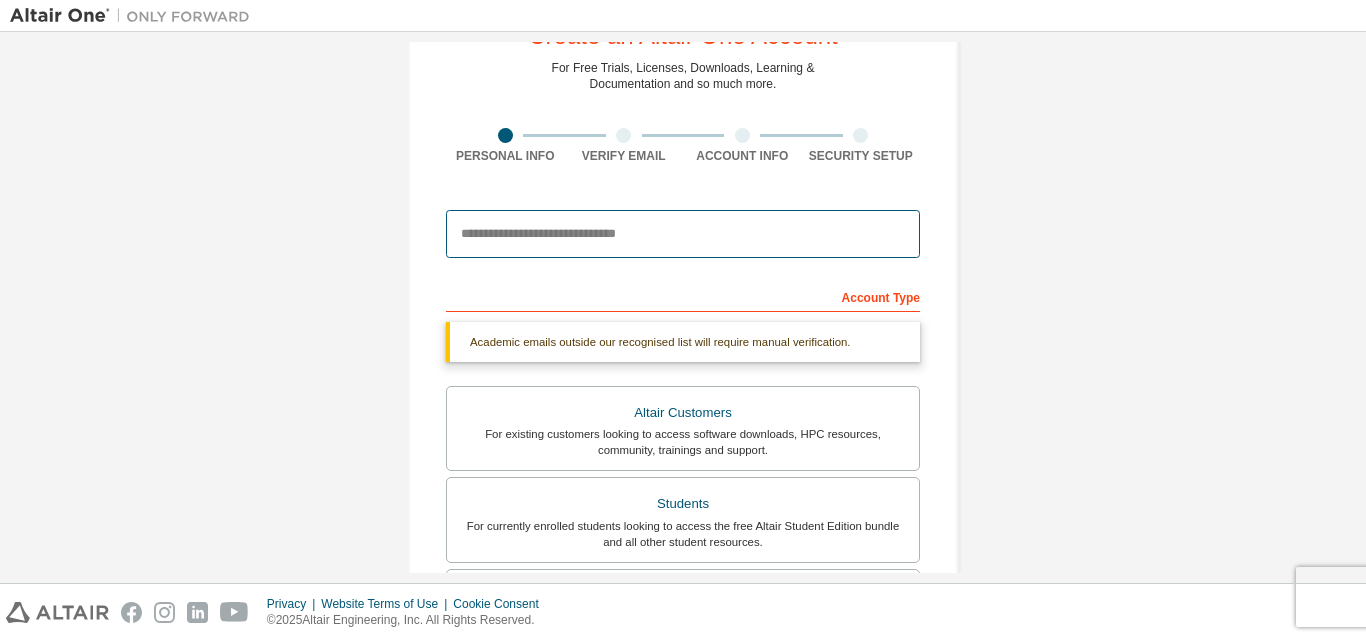 click at bounding box center (683, 234) 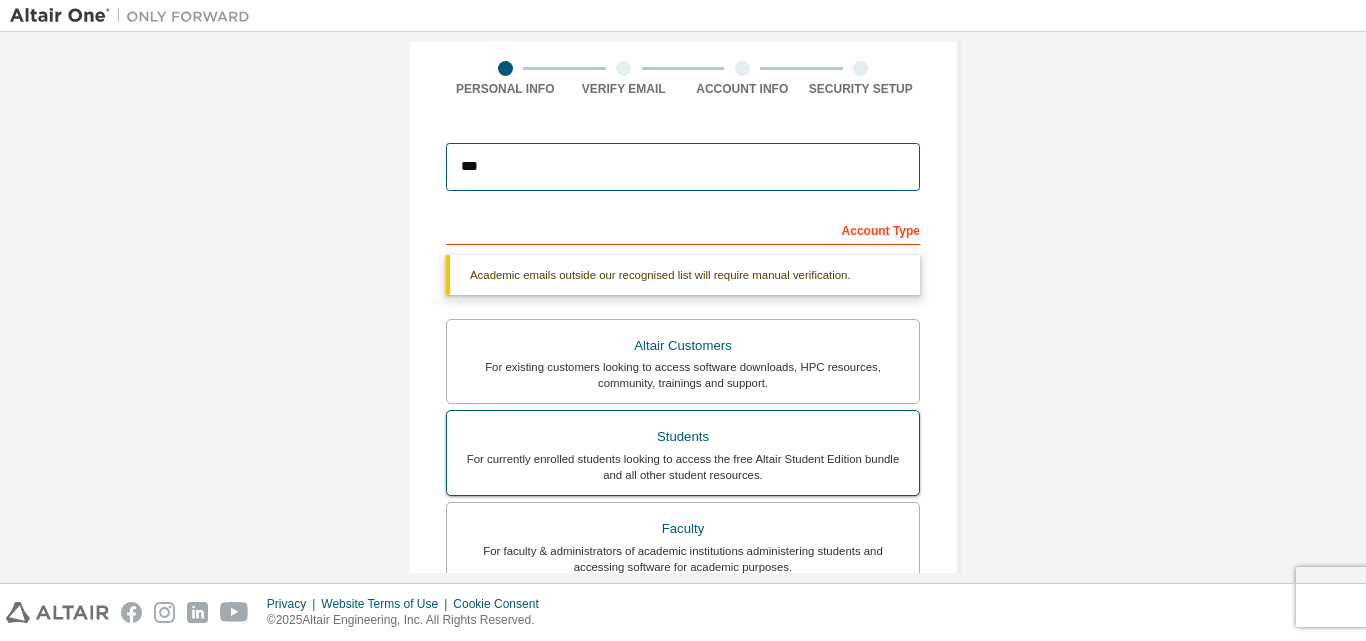 scroll, scrollTop: 180, scrollLeft: 0, axis: vertical 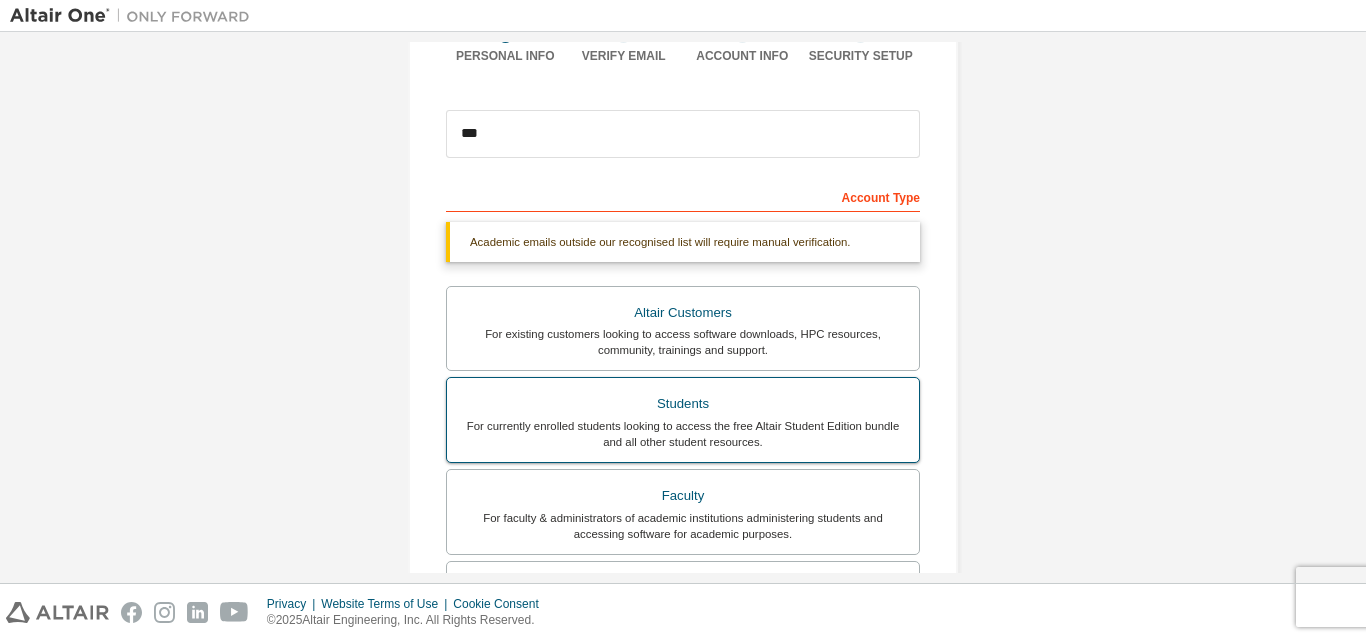 click on "For currently enrolled students looking to access the free Altair Student Edition bundle and all other student resources." at bounding box center (683, 434) 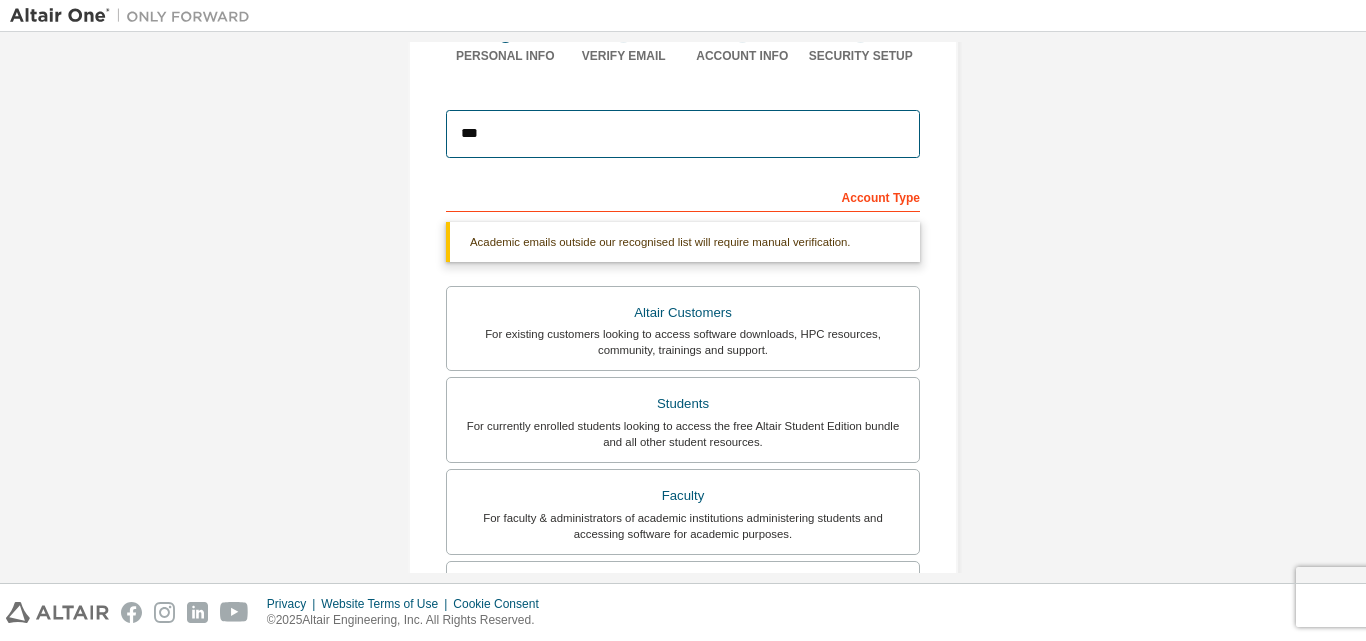 click on "***" at bounding box center [683, 134] 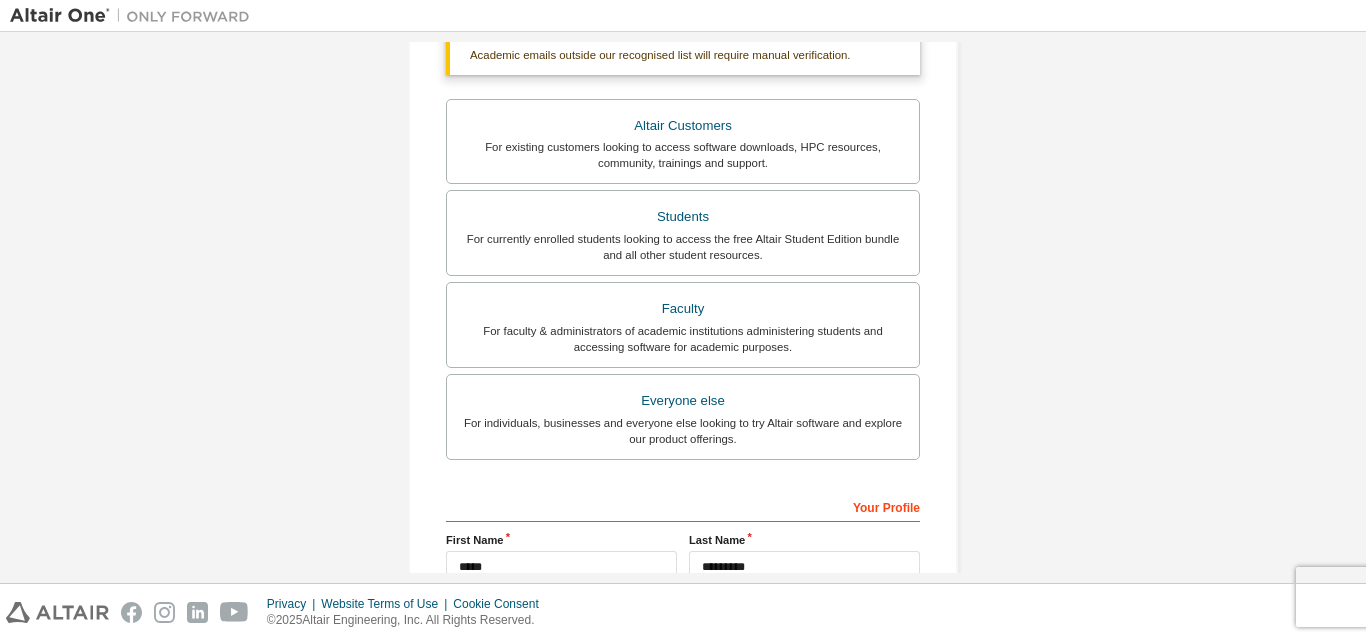 scroll, scrollTop: 580, scrollLeft: 0, axis: vertical 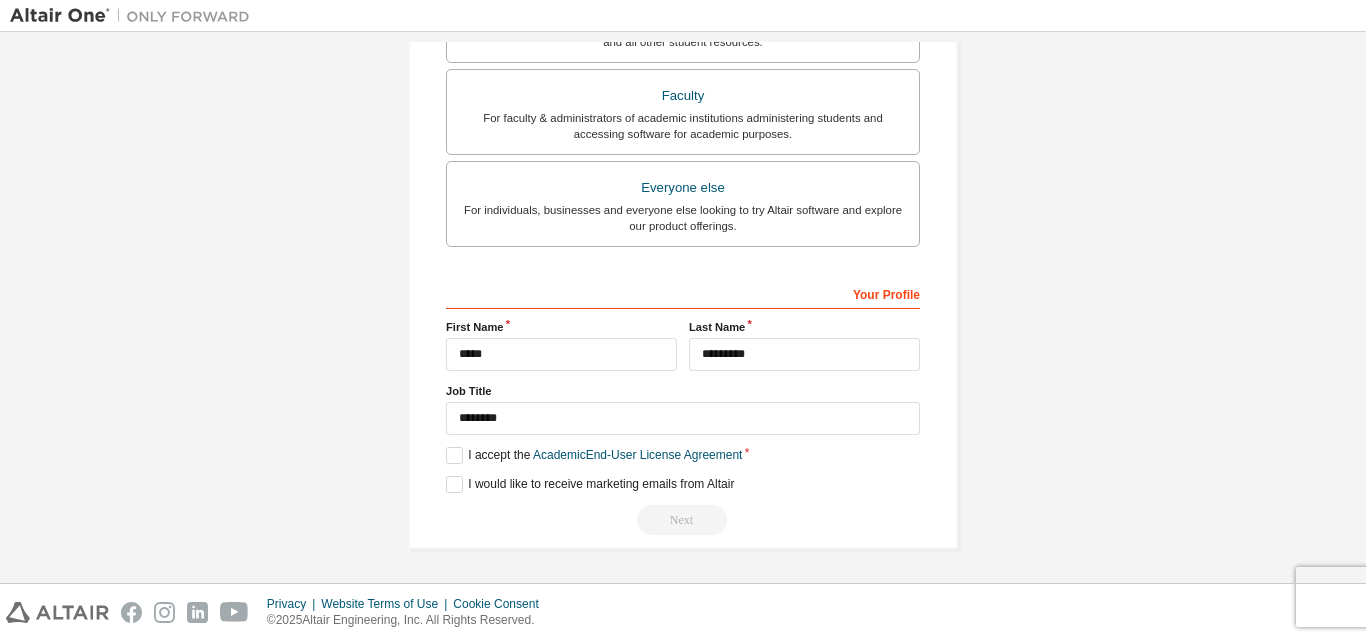 type on "********" 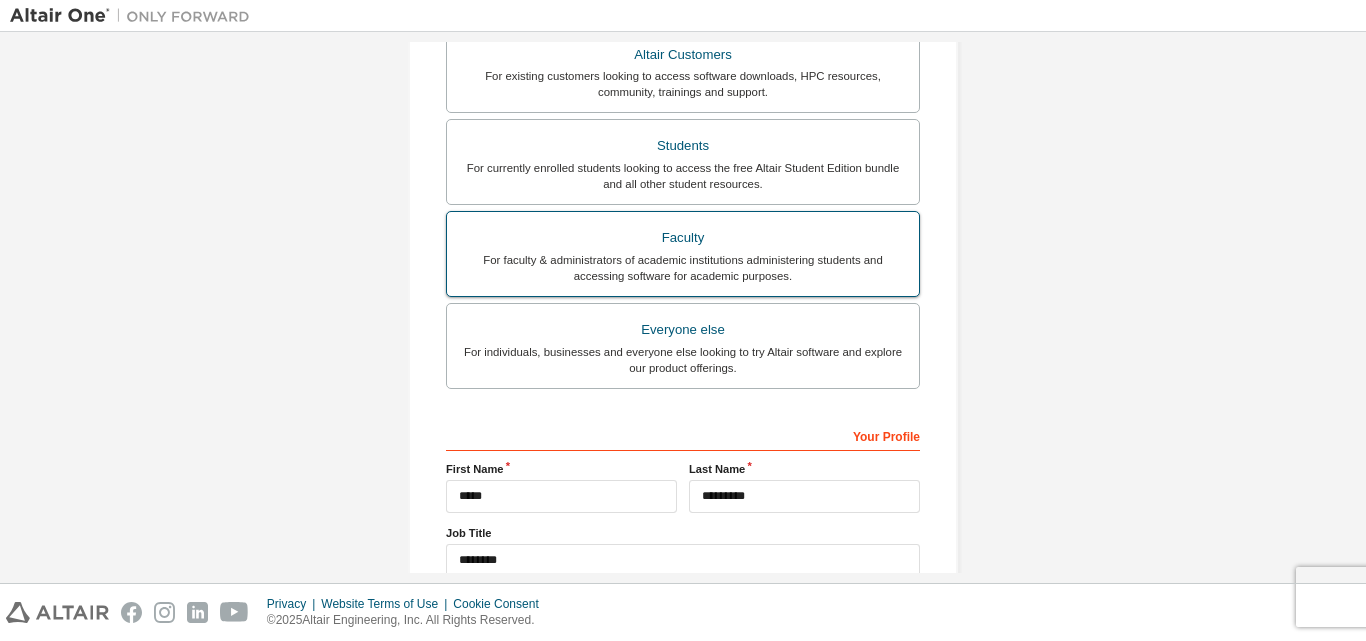 scroll, scrollTop: 500, scrollLeft: 0, axis: vertical 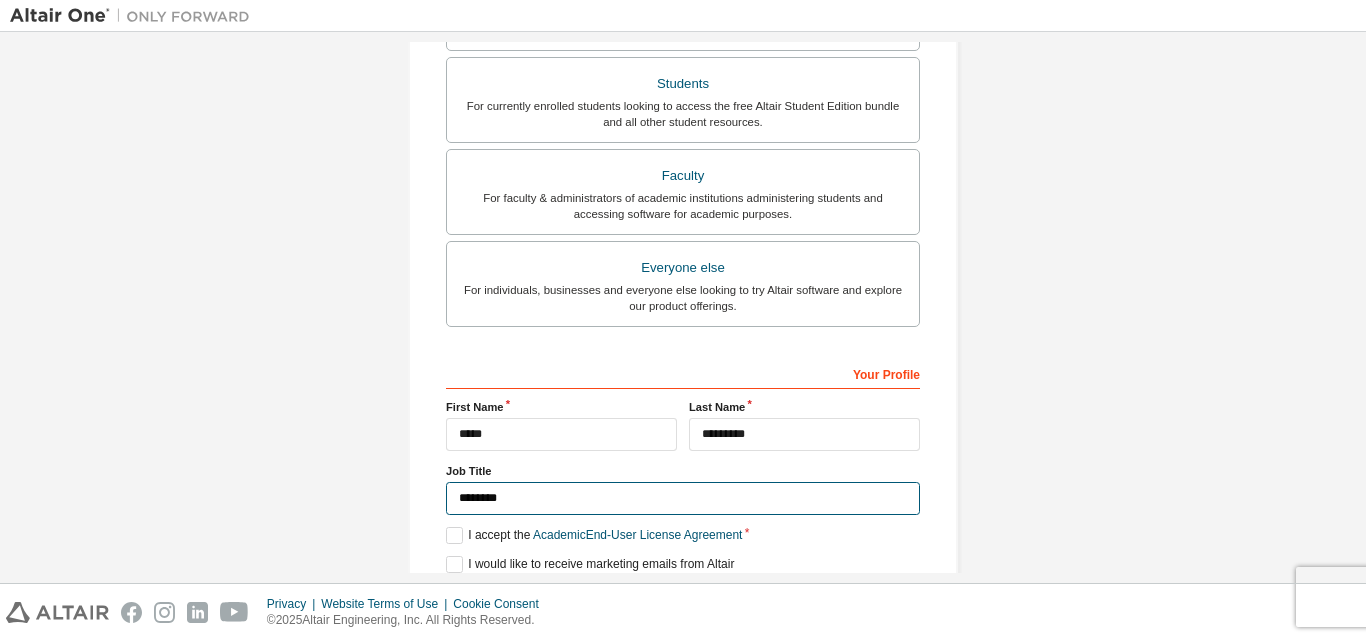 click on "*******" at bounding box center (683, 498) 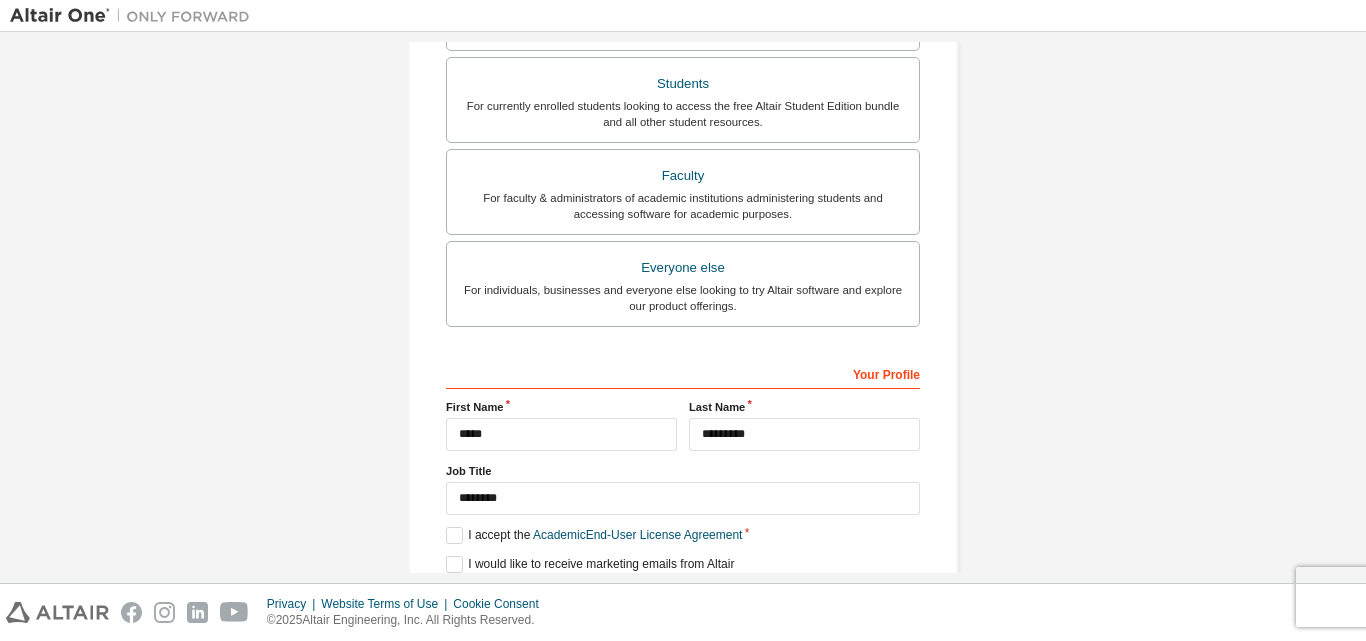 click on "Create an Altair One Account For Free Trials, Licenses, Downloads, Learning & Documentation and so much more. Personal Info Verify Email Account Info Security Setup This is a federated email. No need to register a new account. You should be able to login by using your company's SSO credentials. Email already exists. Please try to login instead. ******** Account Type Academic emails outside our recognised list will require manual verification. You must enter a valid email address provided by your academic institution (e.g., [EMAIL]). What if I cannot get one? Altair Customers For existing customers looking to access software downloads, HPC resources, community, trainings and support. Students For currently enrolled students looking to access the free Altair Student Edition bundle and all other student resources. Faculty For faculty & administrators of academic institutions administering students and accessing software for academic purposes. Everyone else Your Profile First Name *****" at bounding box center [683, 97] 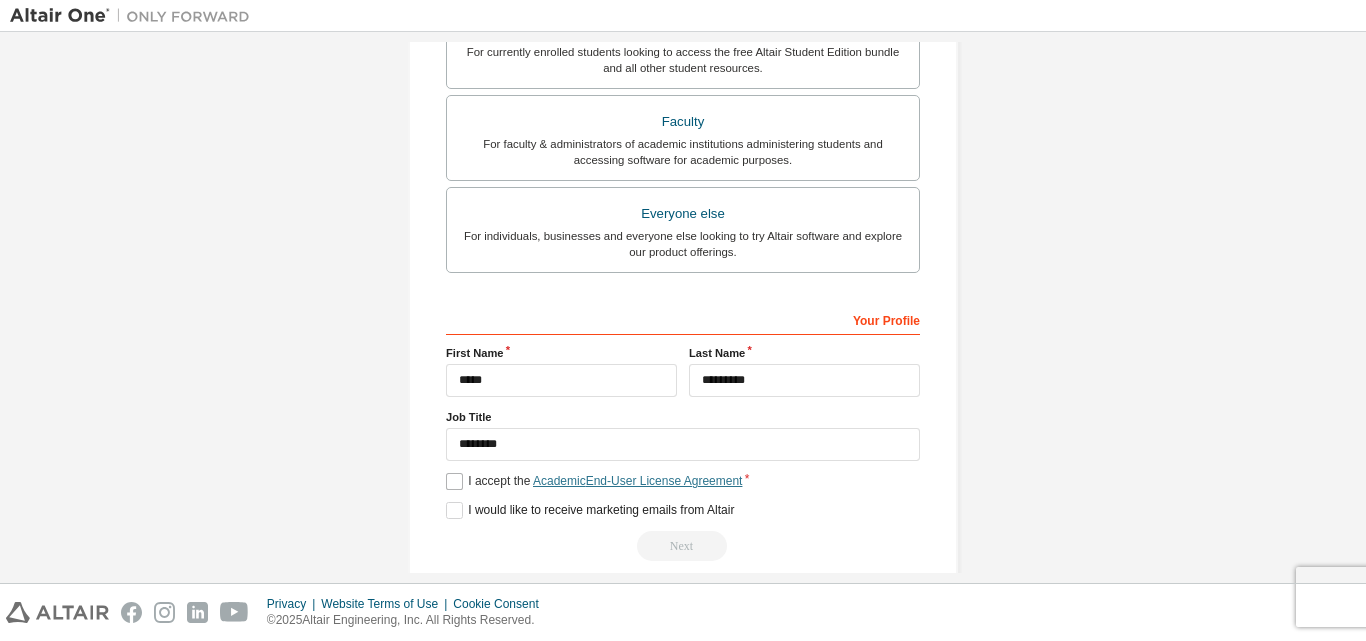 scroll, scrollTop: 580, scrollLeft: 0, axis: vertical 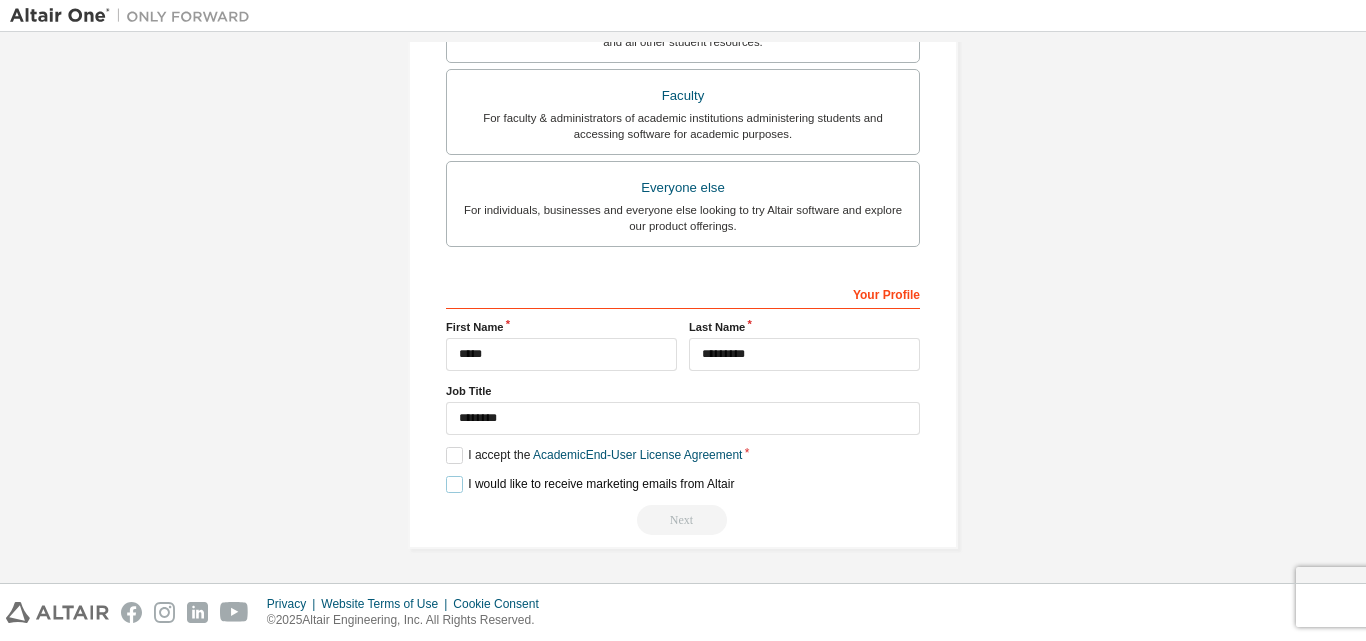 click on "I would like to receive marketing emails from Altair" at bounding box center [590, 484] 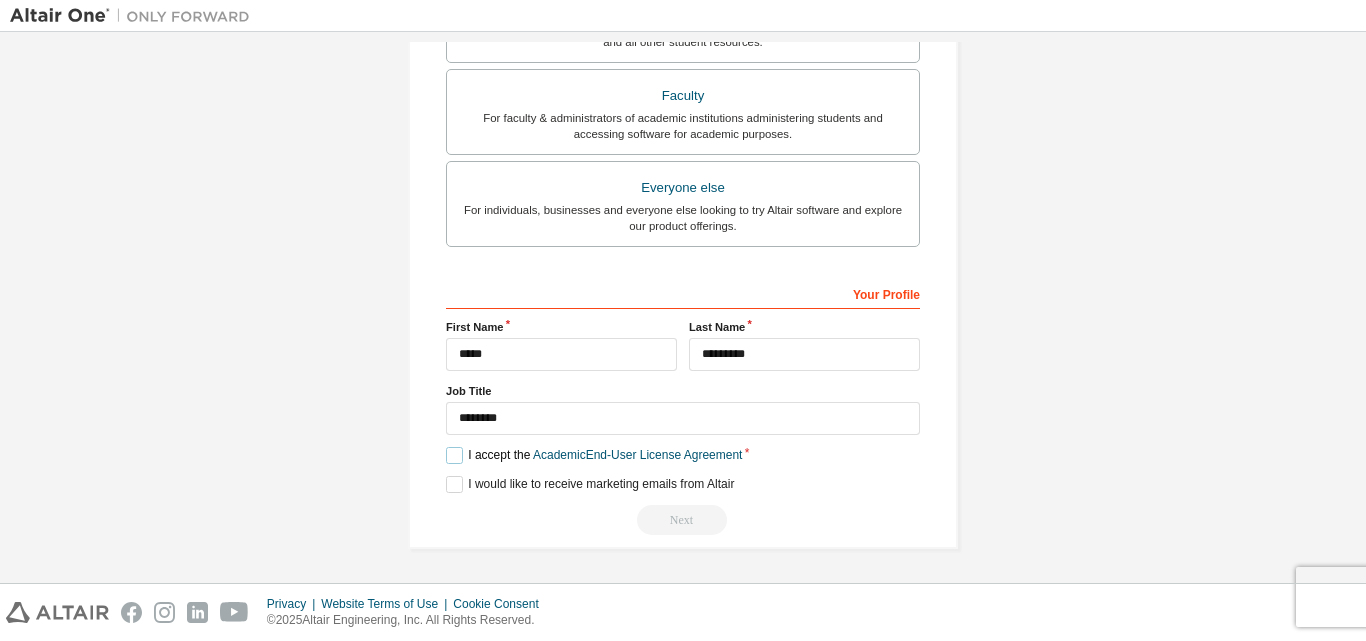 click on "I accept the   Academic   End-User License Agreement" at bounding box center [594, 455] 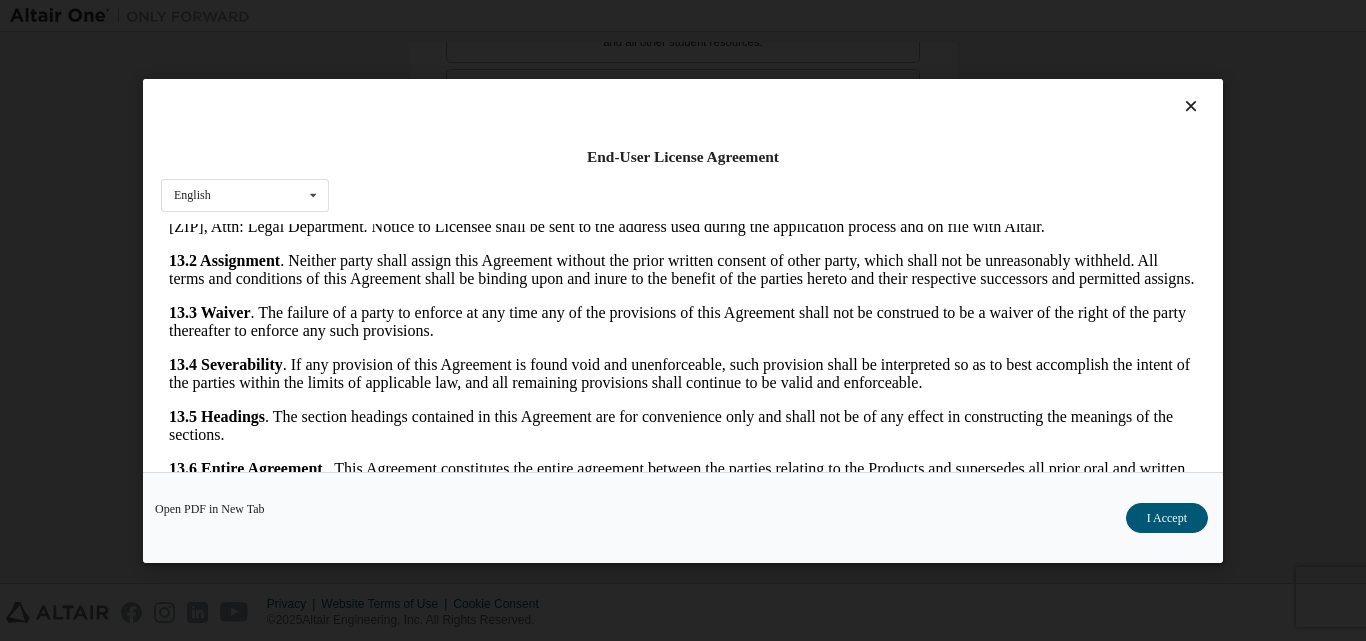 scroll, scrollTop: 3318, scrollLeft: 0, axis: vertical 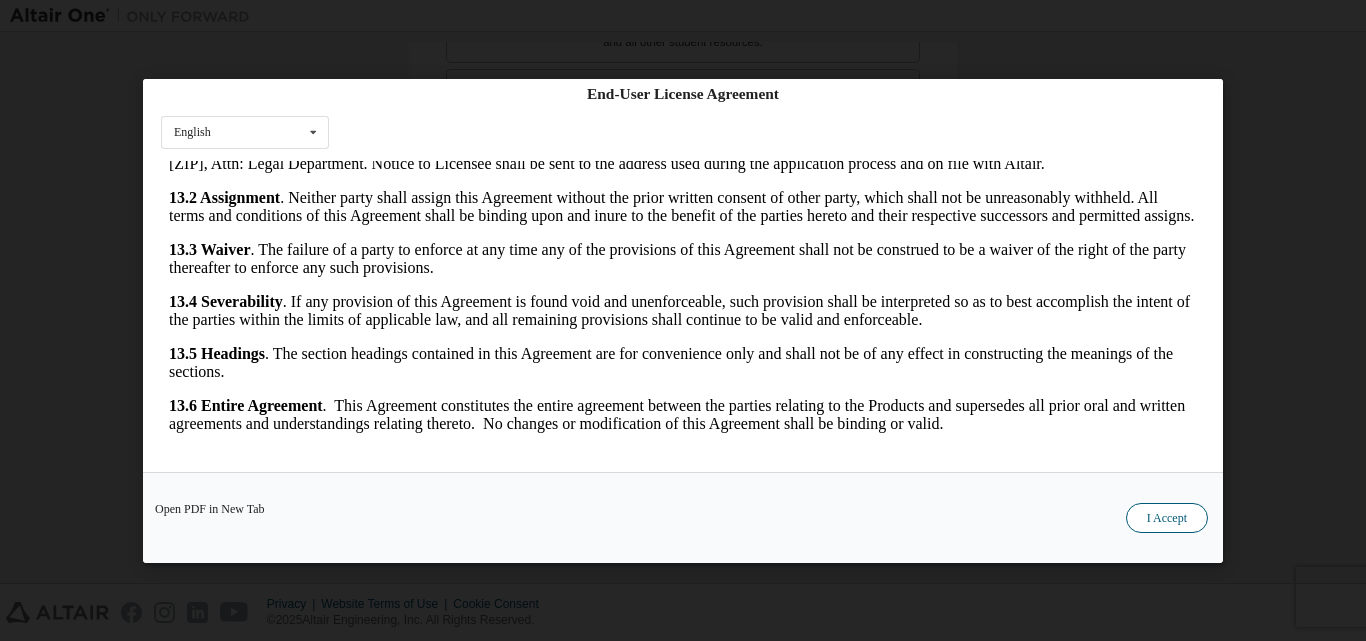 click on "I Accept" at bounding box center (1167, 517) 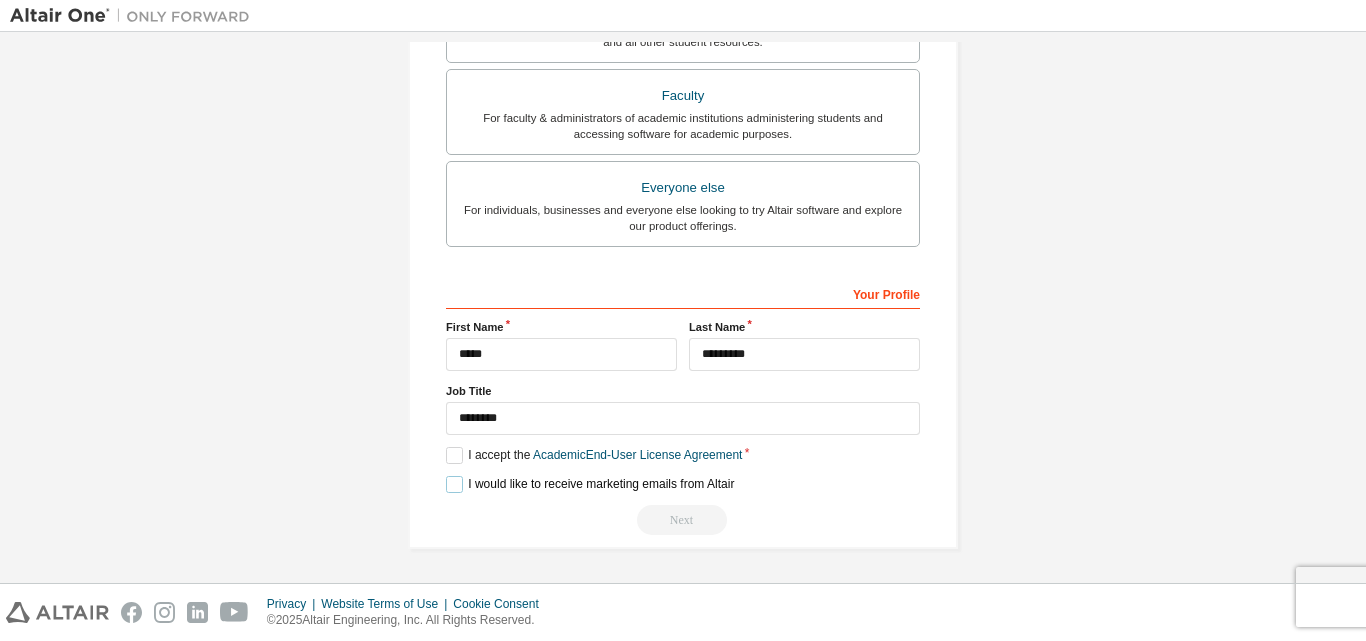 click on "I would like to receive marketing emails from Altair" at bounding box center (590, 484) 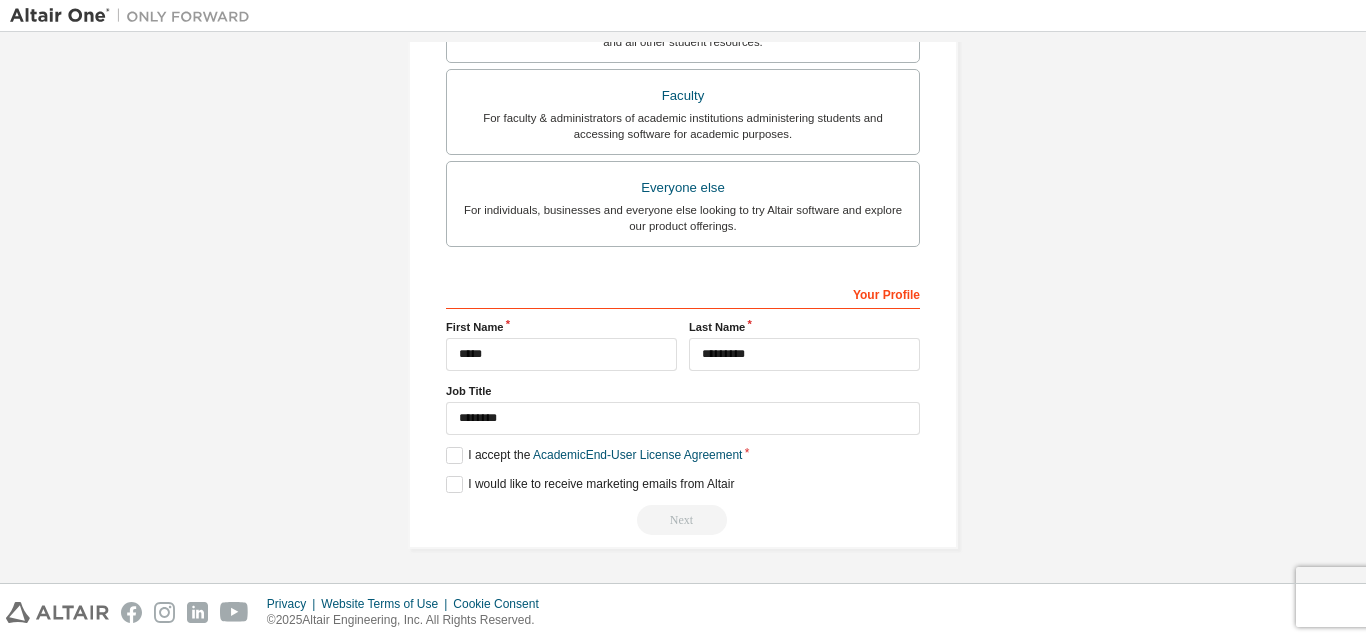 click on "Next" at bounding box center (683, 520) 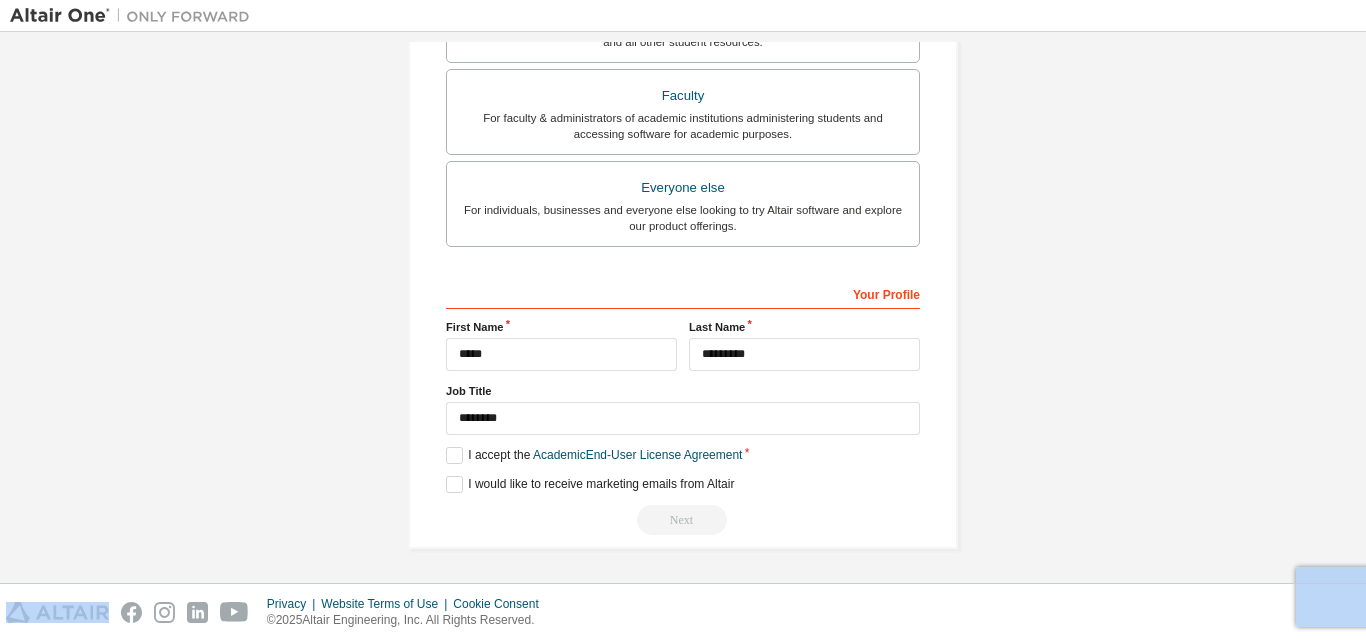 click on "Next" at bounding box center [683, 520] 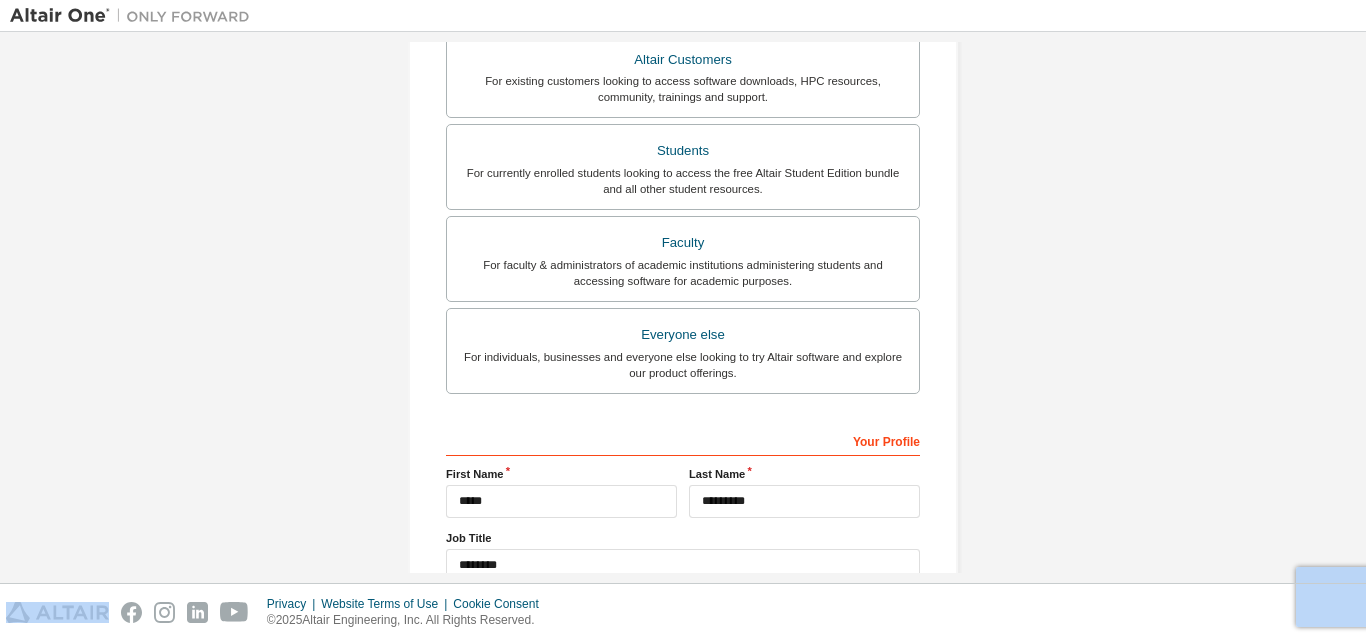 scroll, scrollTop: 0, scrollLeft: 0, axis: both 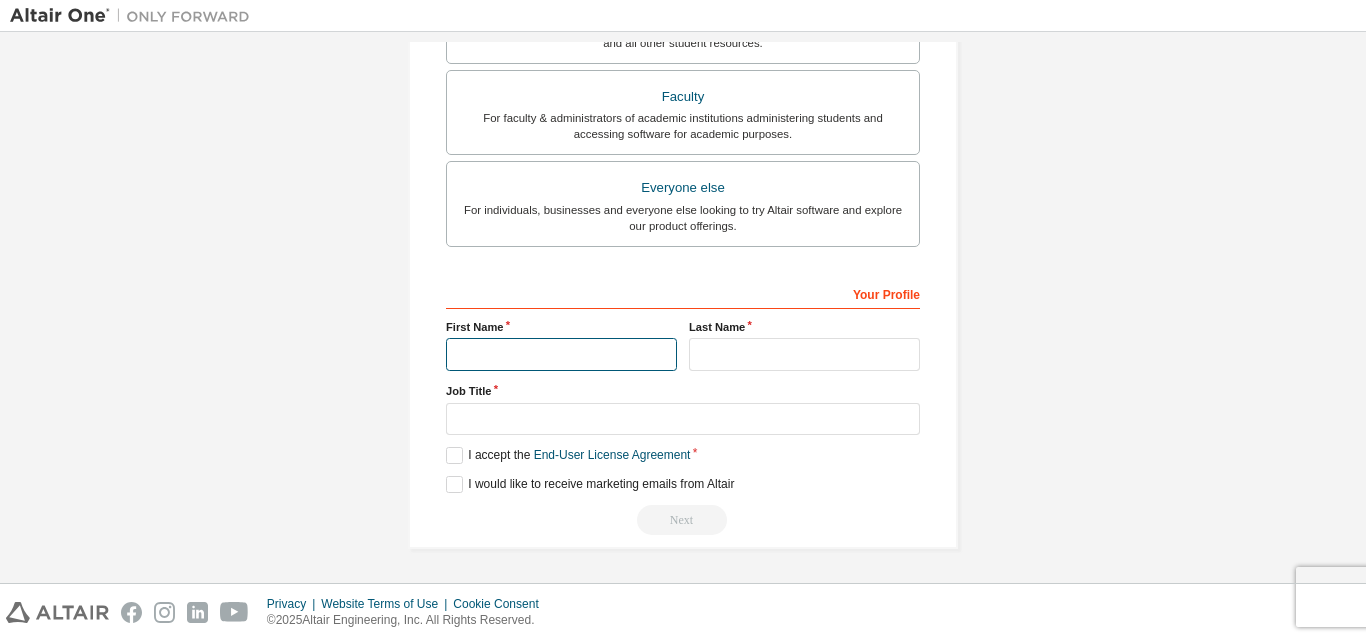 click at bounding box center (561, 354) 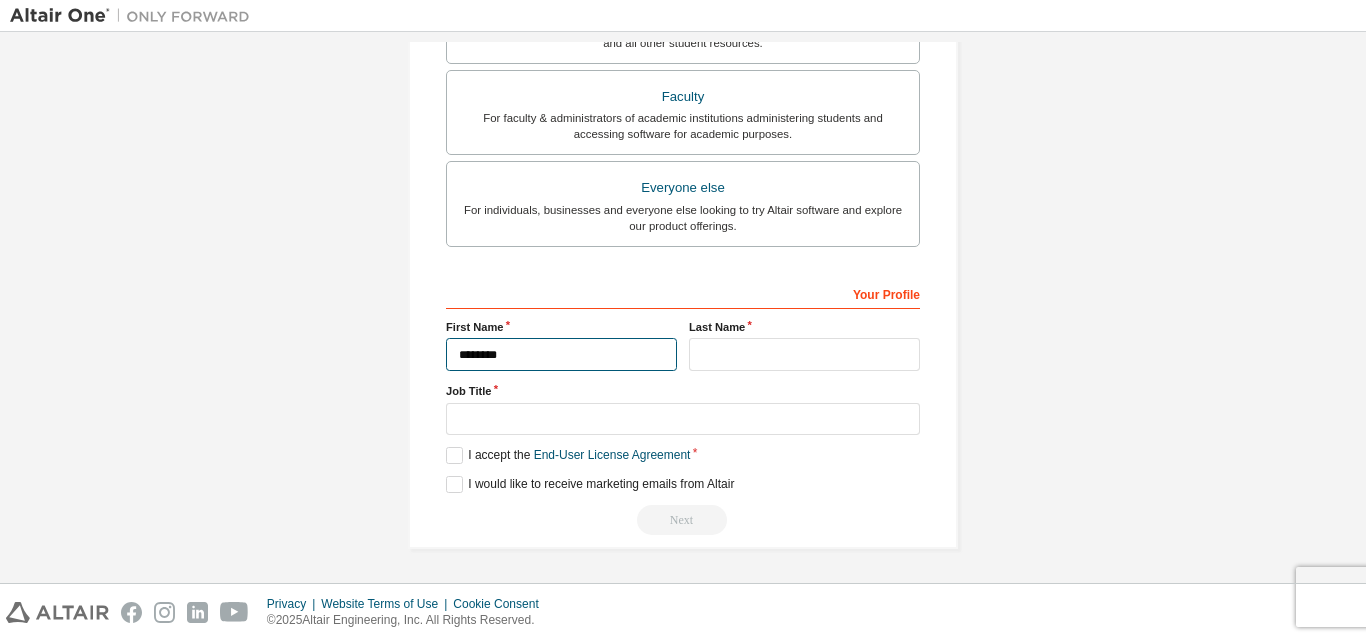 type on "********" 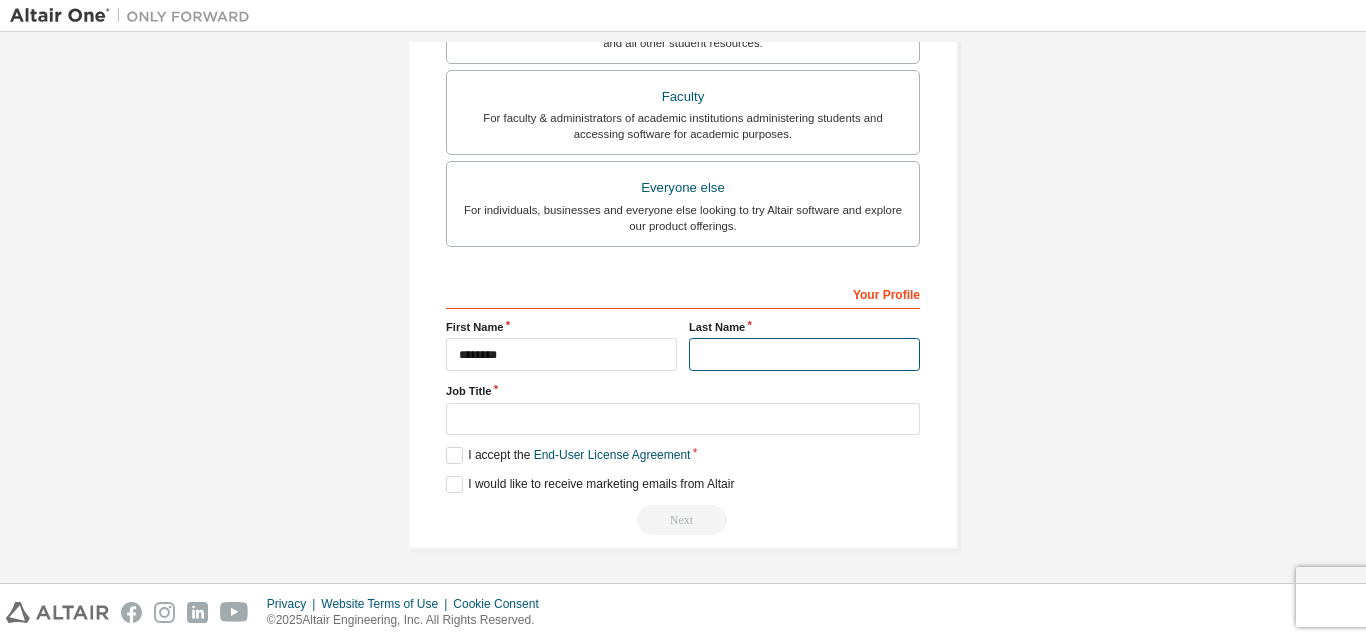 click at bounding box center (804, 354) 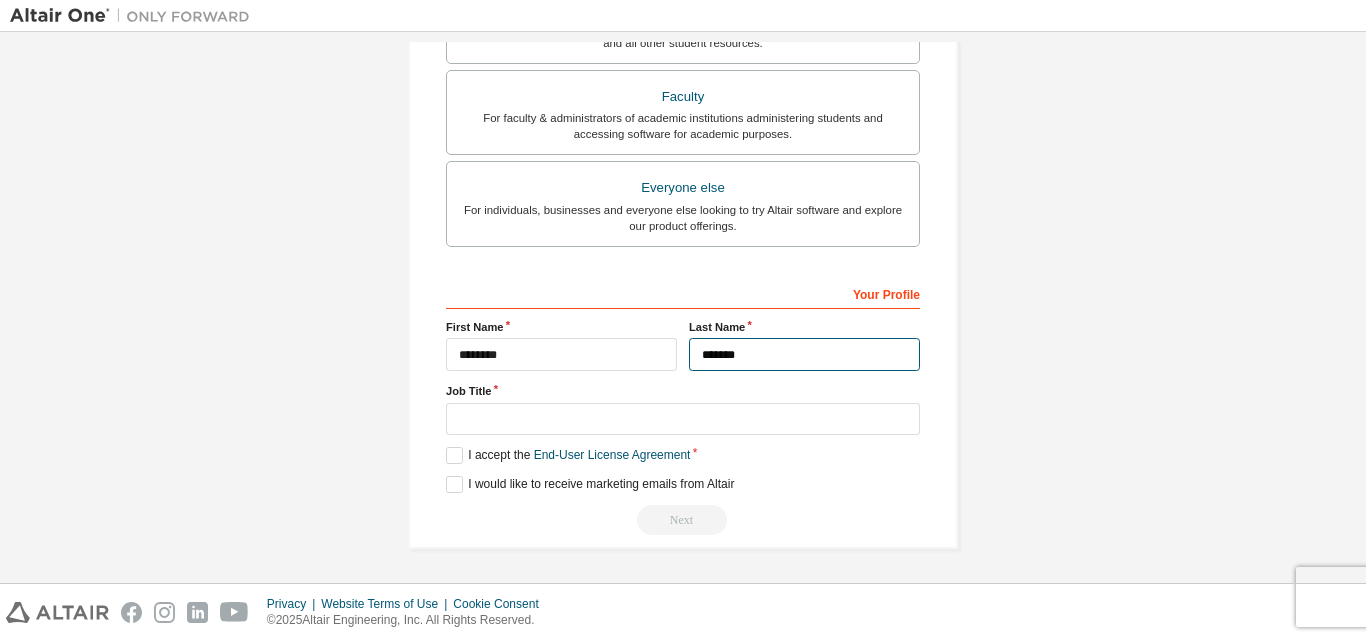 type on "*******" 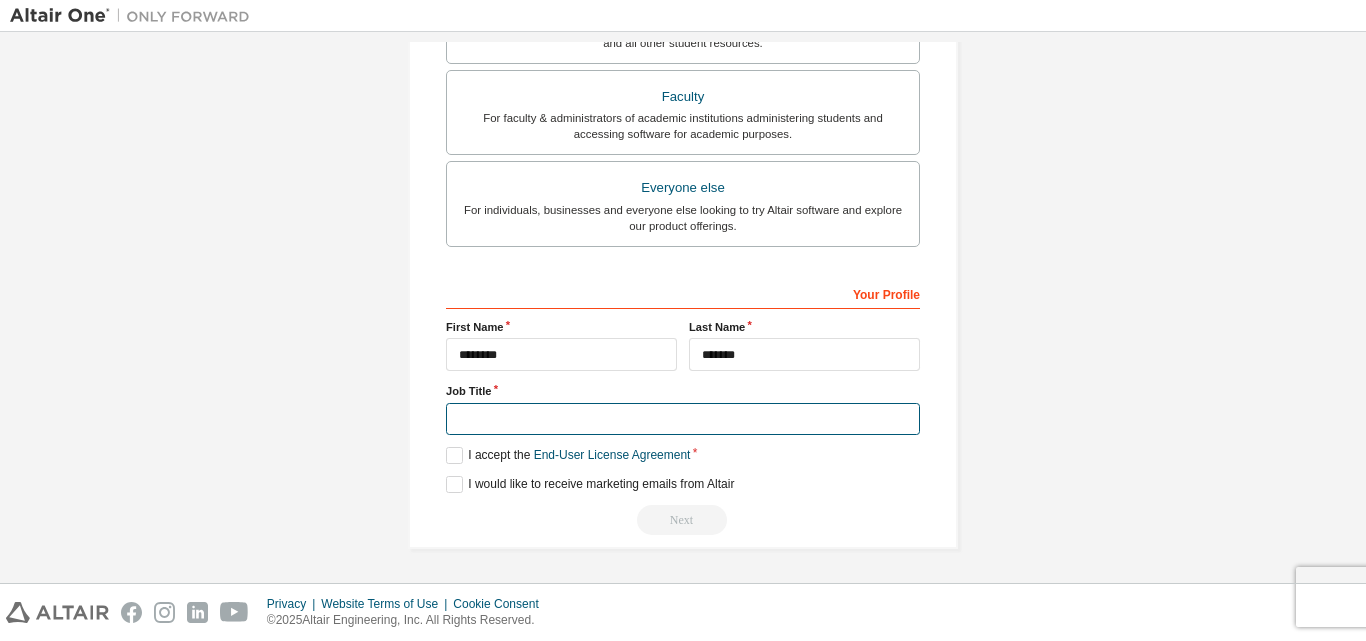 click at bounding box center [683, 419] 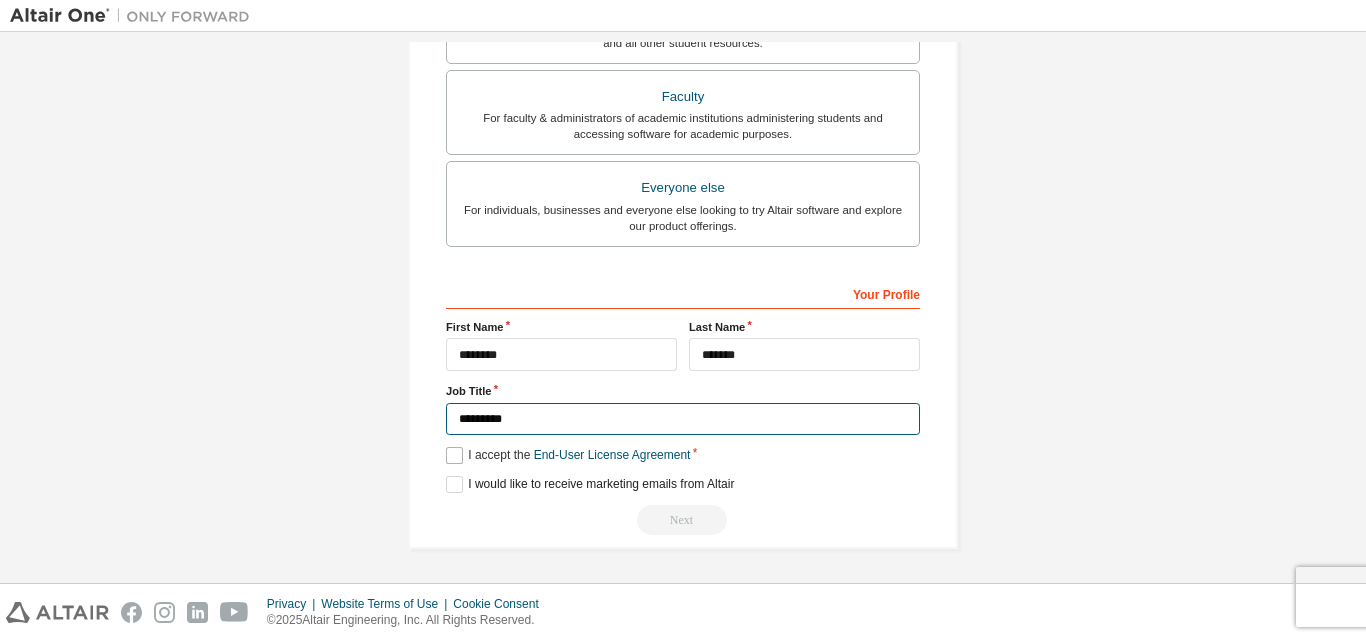 type on "*********" 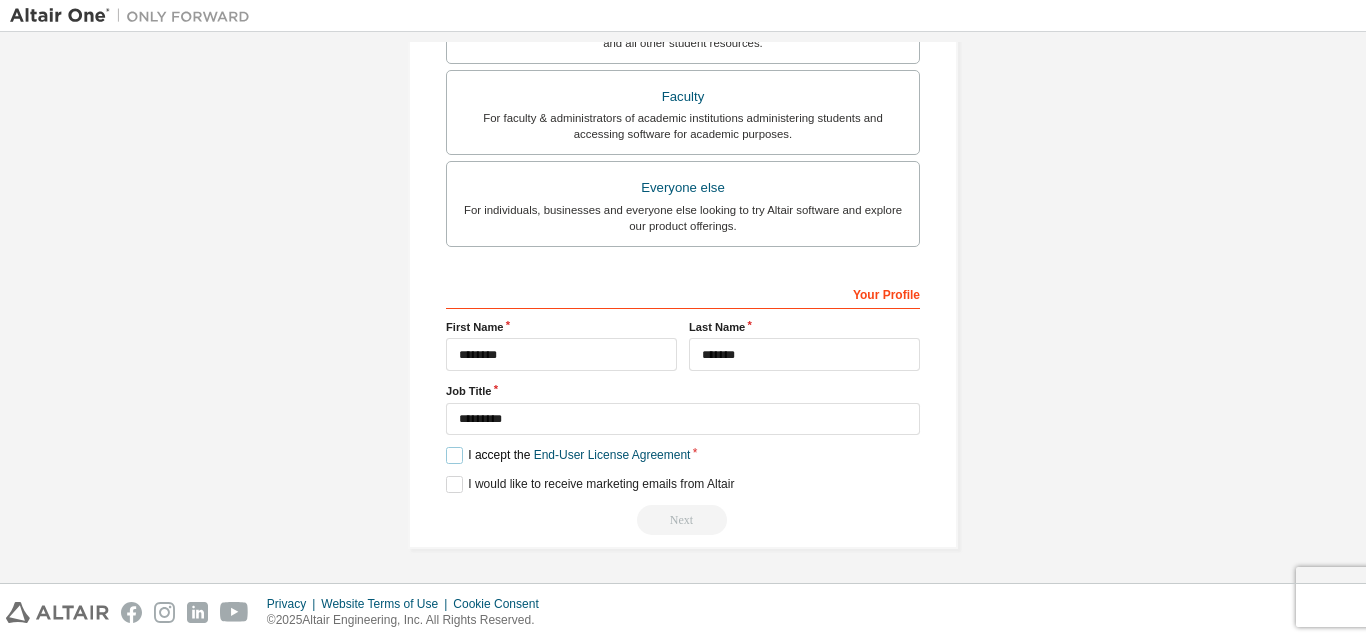 click on "I accept the    End-User License Agreement" at bounding box center (568, 455) 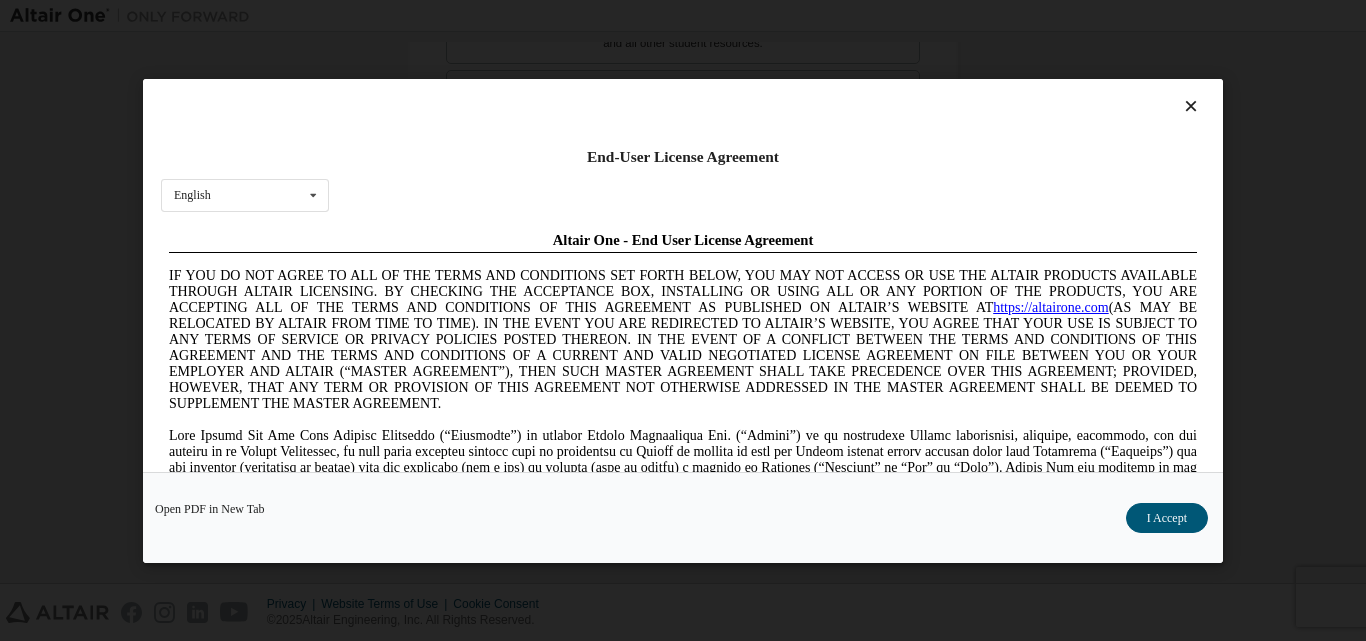 scroll, scrollTop: 0, scrollLeft: 0, axis: both 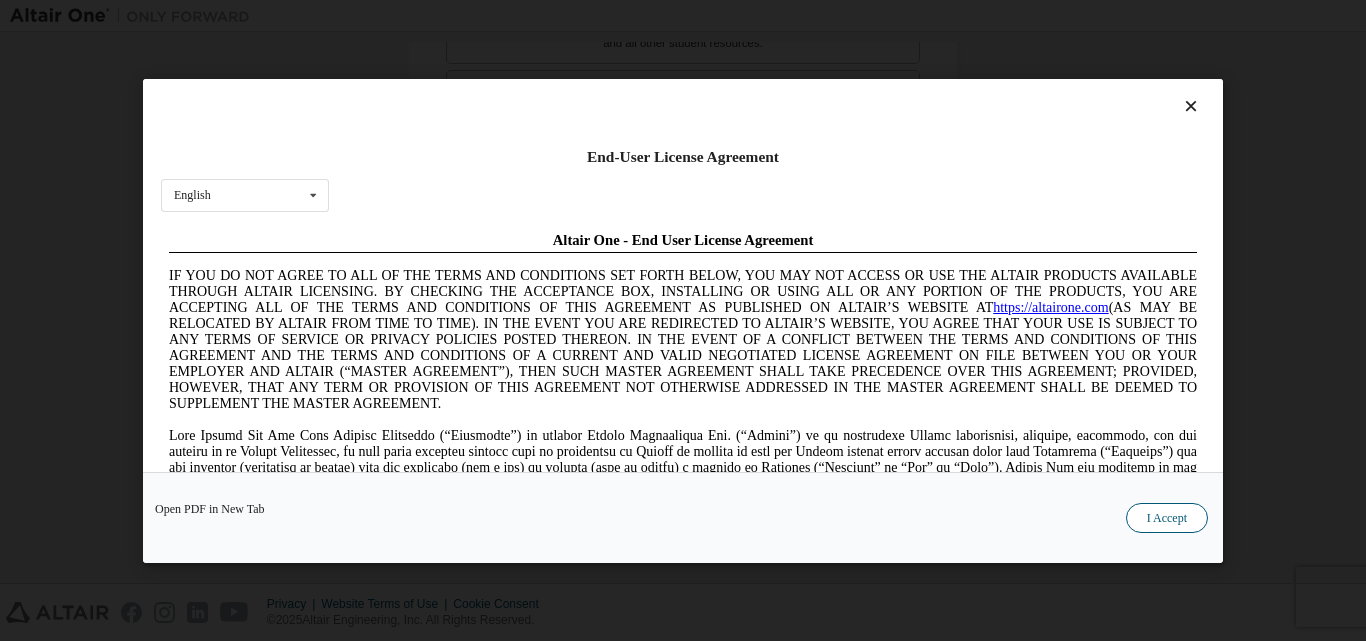 click on "I Accept" at bounding box center (1167, 517) 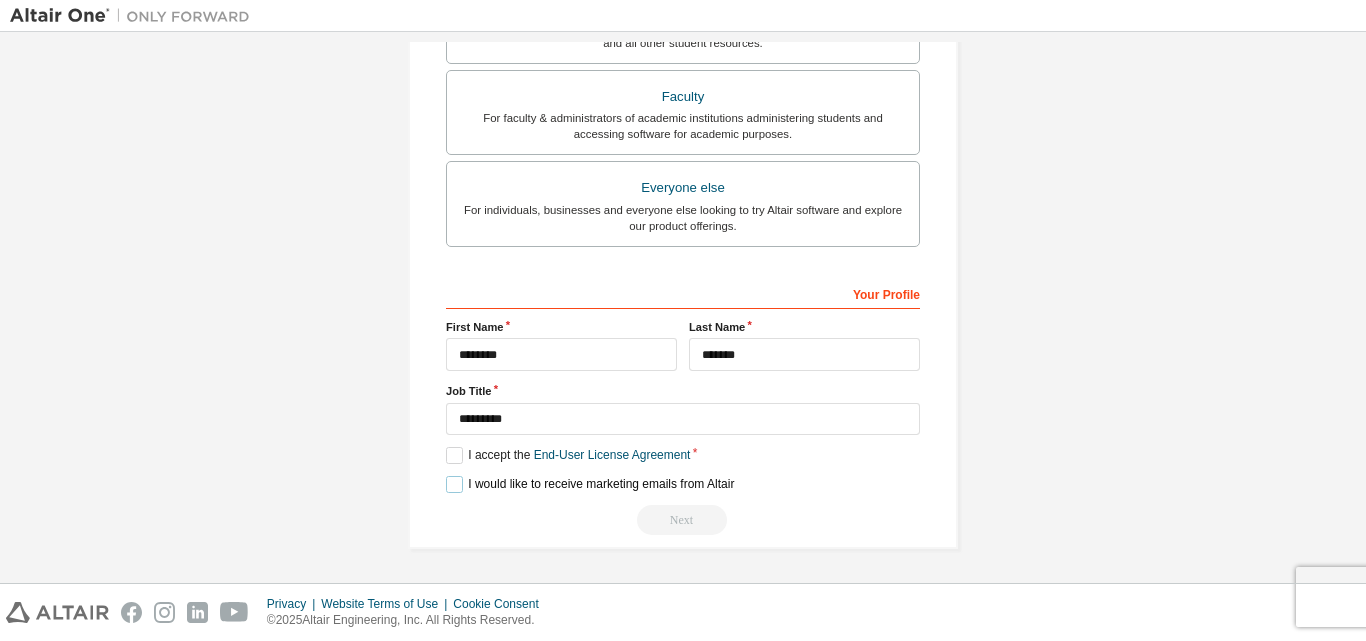 click on "I would like to receive marketing emails from Altair" at bounding box center [590, 484] 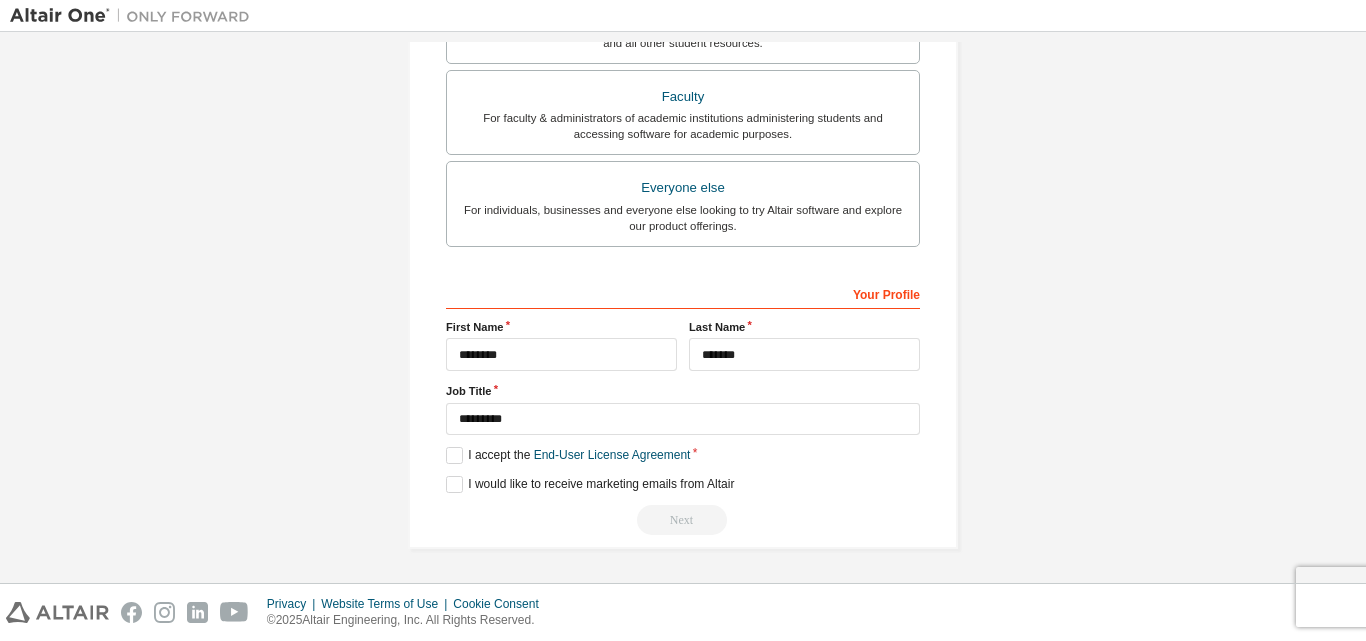 click on "Next" at bounding box center (683, 520) 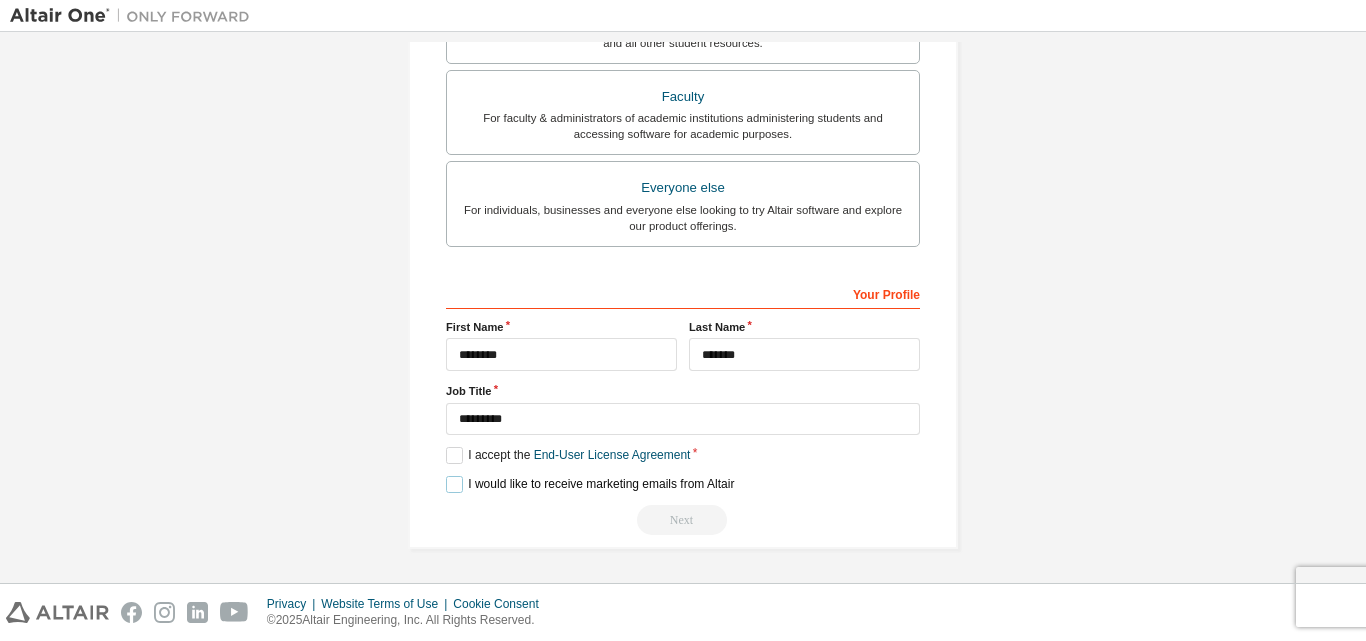 click on "I would like to receive marketing emails from Altair" at bounding box center (590, 484) 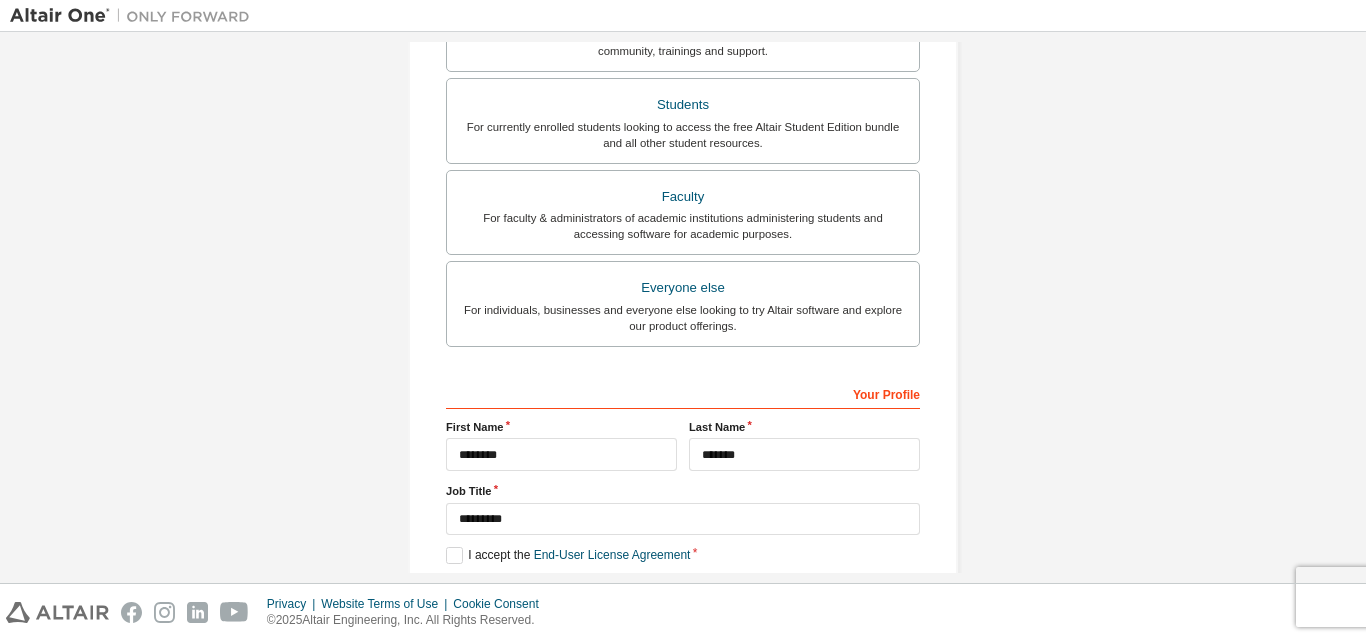 click on "**********" at bounding box center [683, 506] 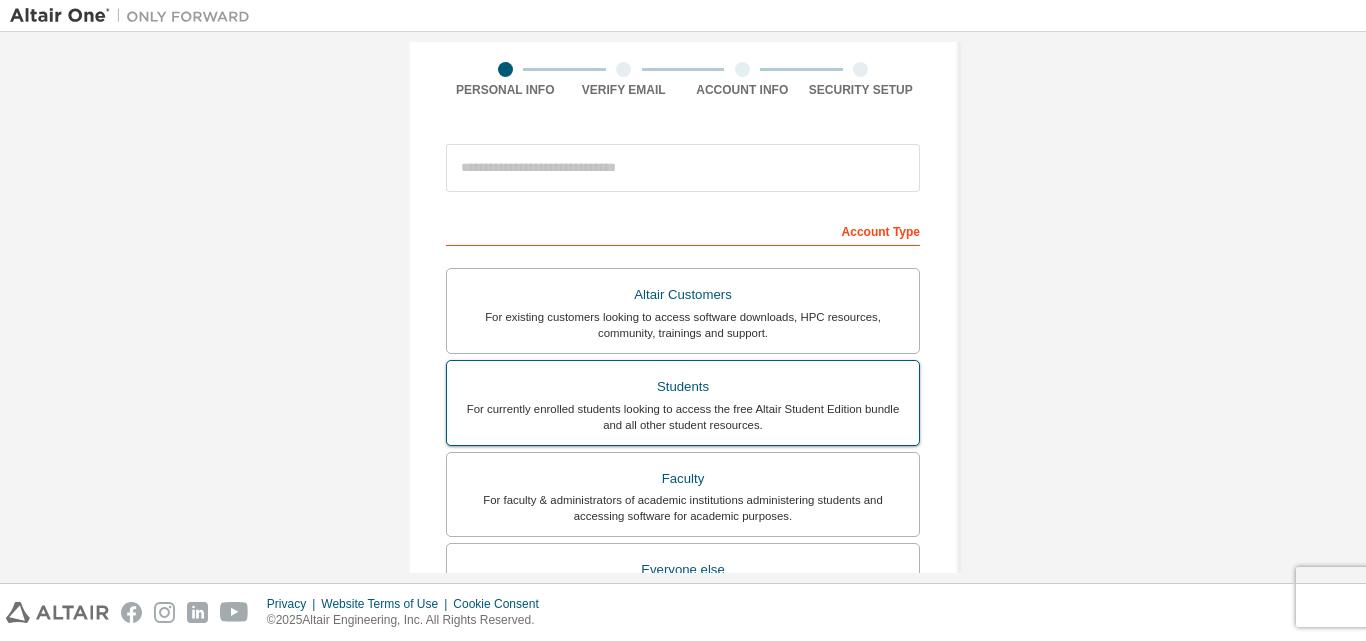 scroll, scrollTop: 0, scrollLeft: 0, axis: both 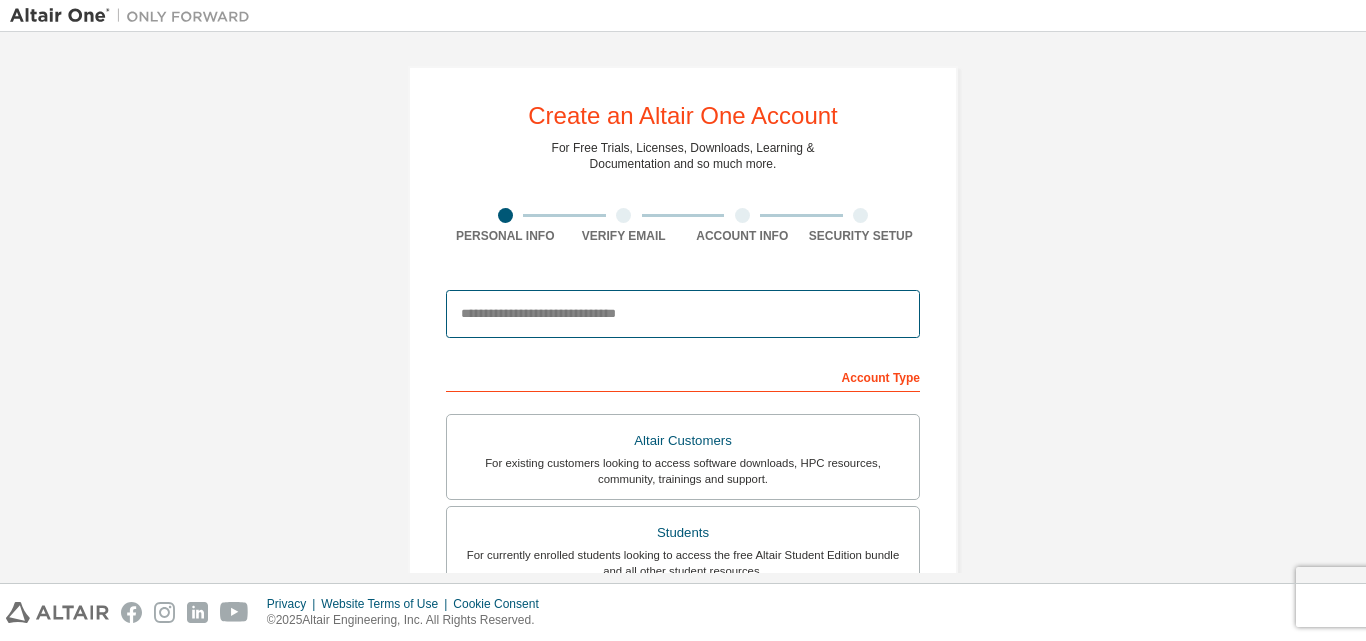 click at bounding box center (683, 314) 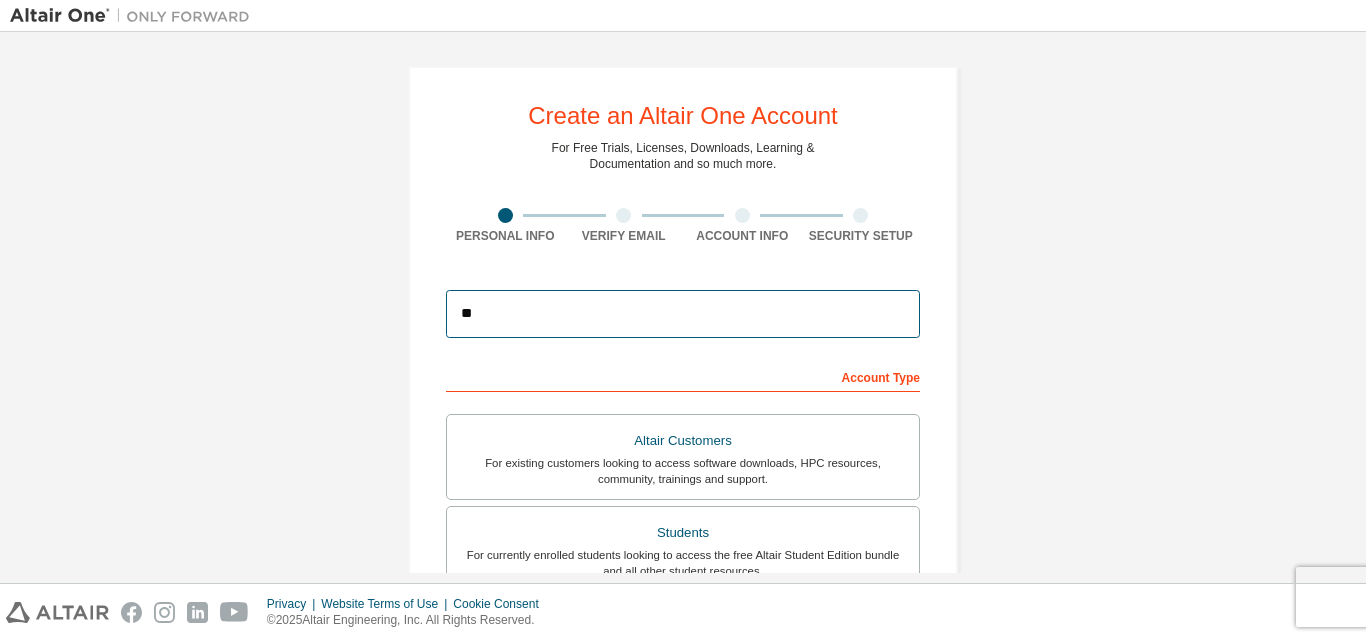 type on "*" 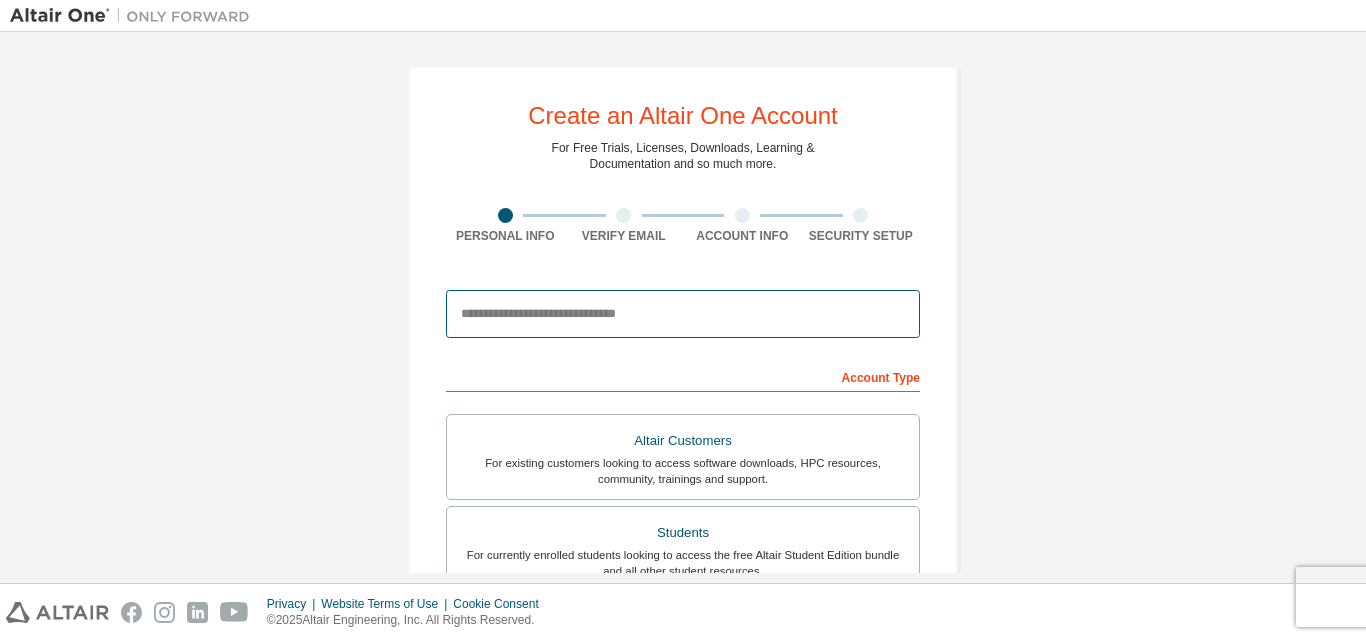 type on "*" 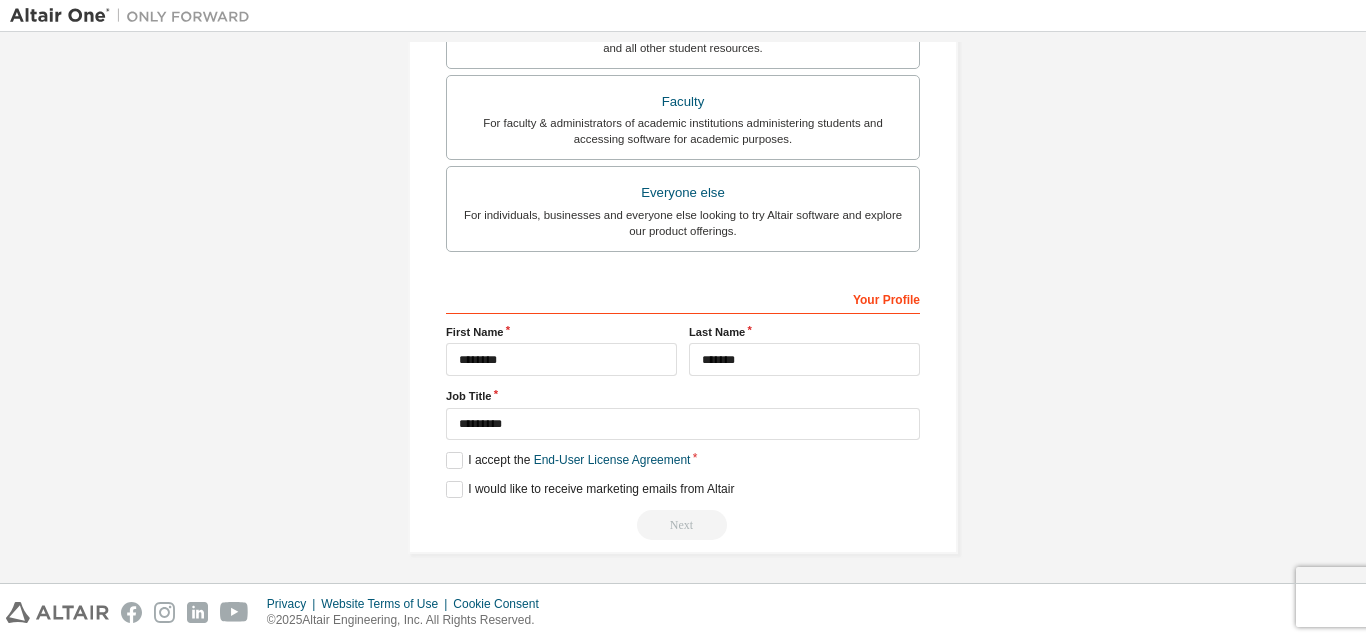 scroll, scrollTop: 528, scrollLeft: 0, axis: vertical 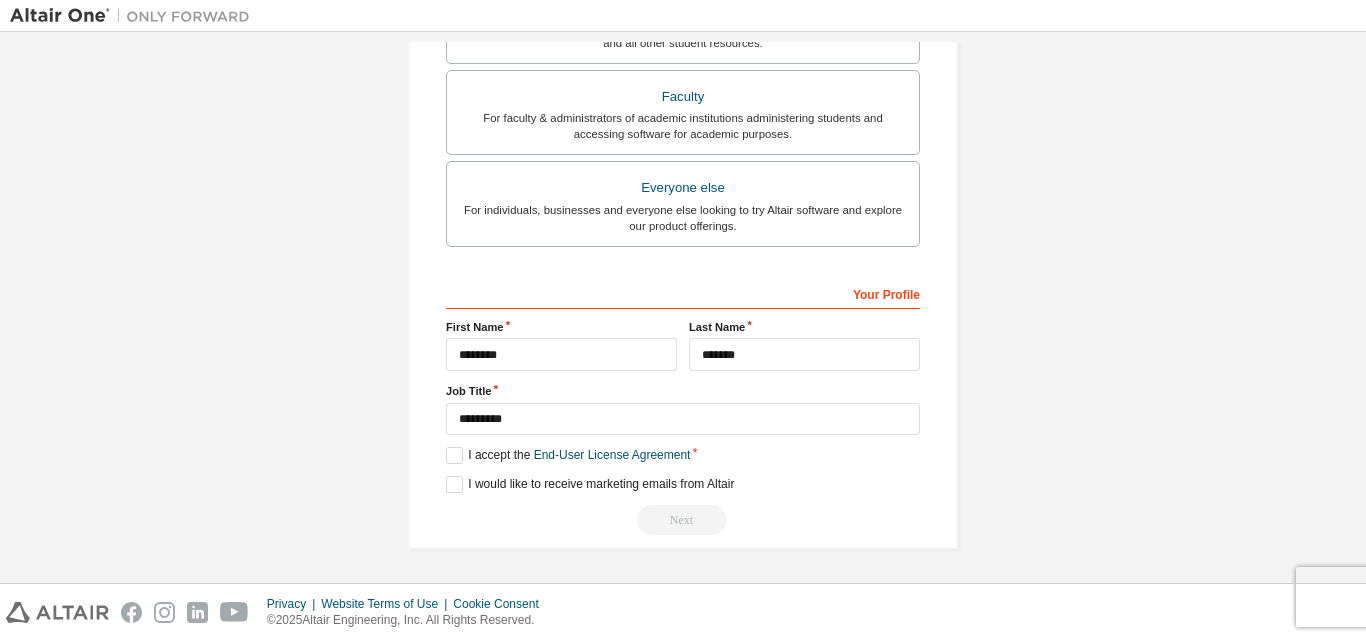 type on "**********" 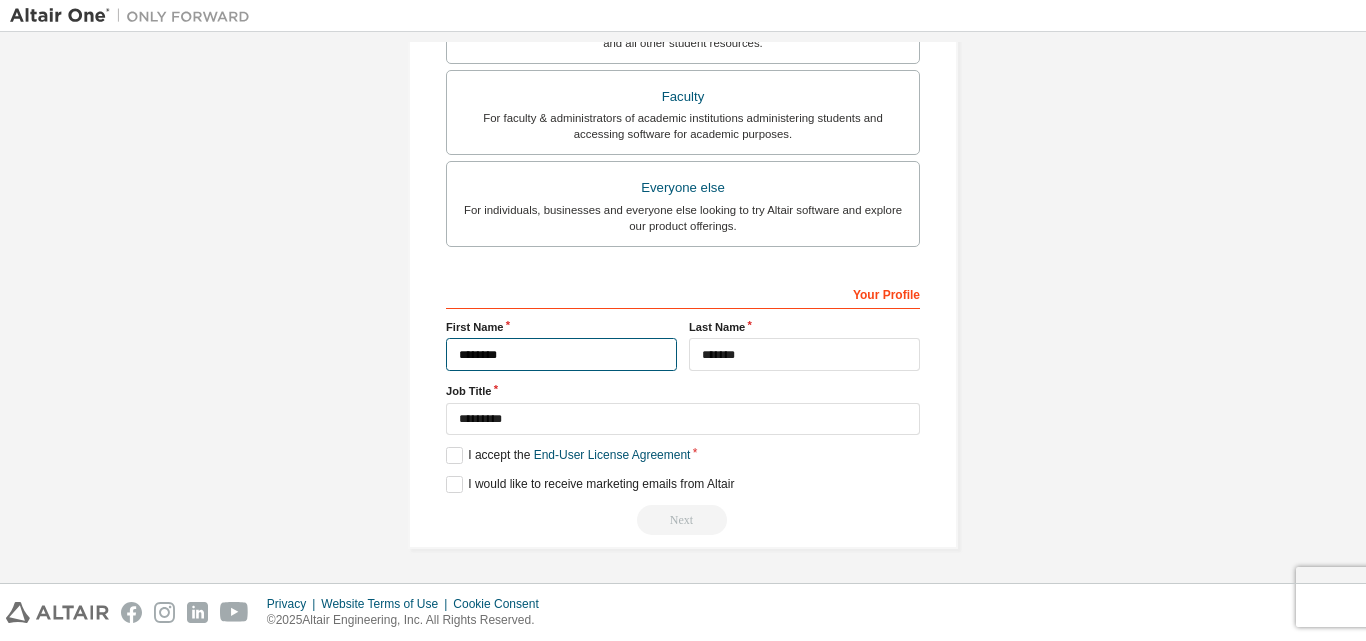 click on "********" at bounding box center [561, 354] 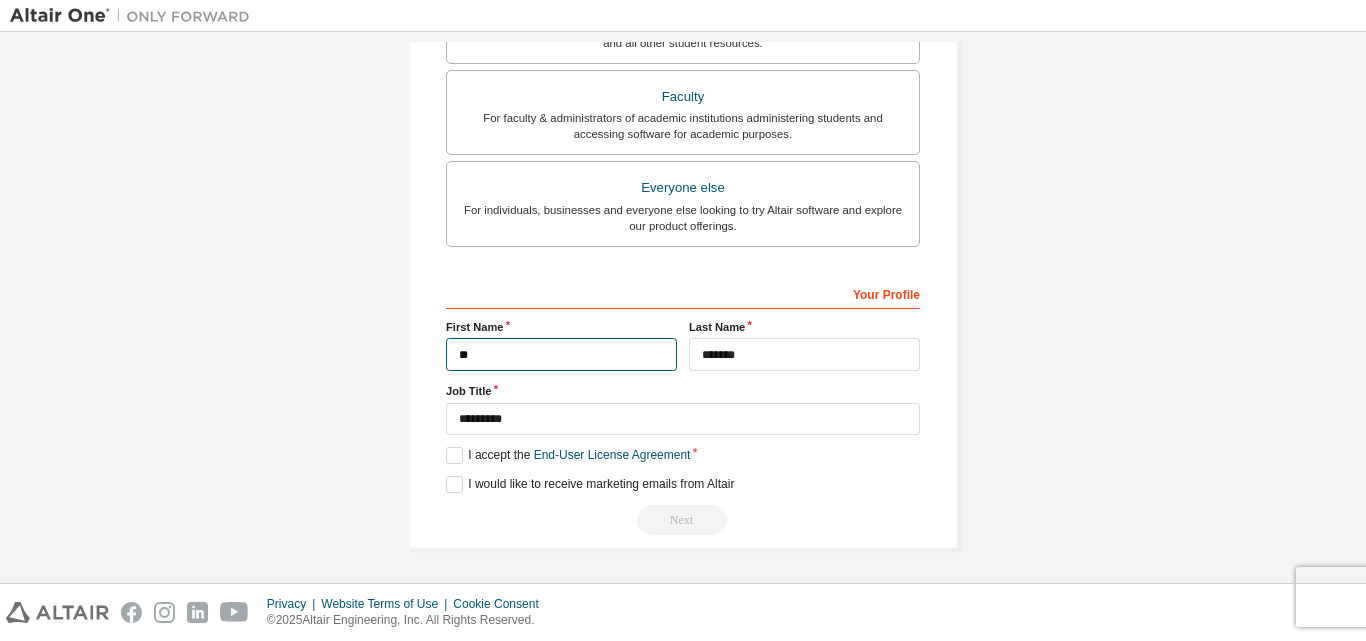 type on "*" 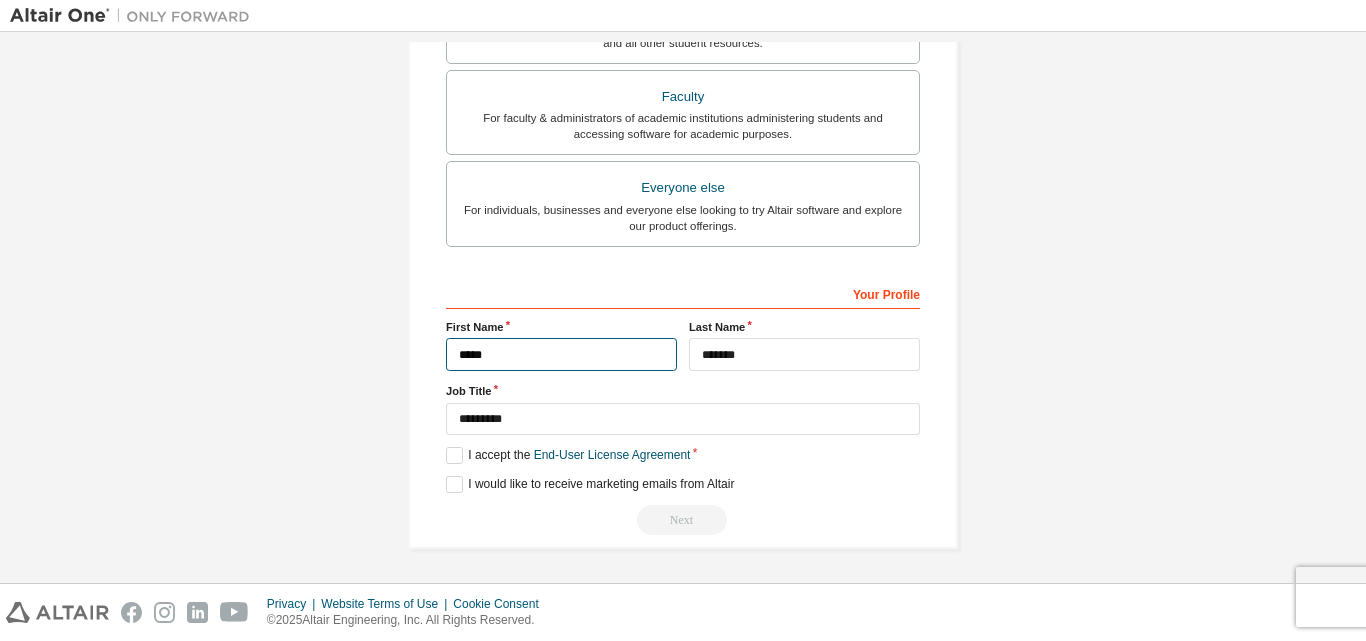 type on "*****" 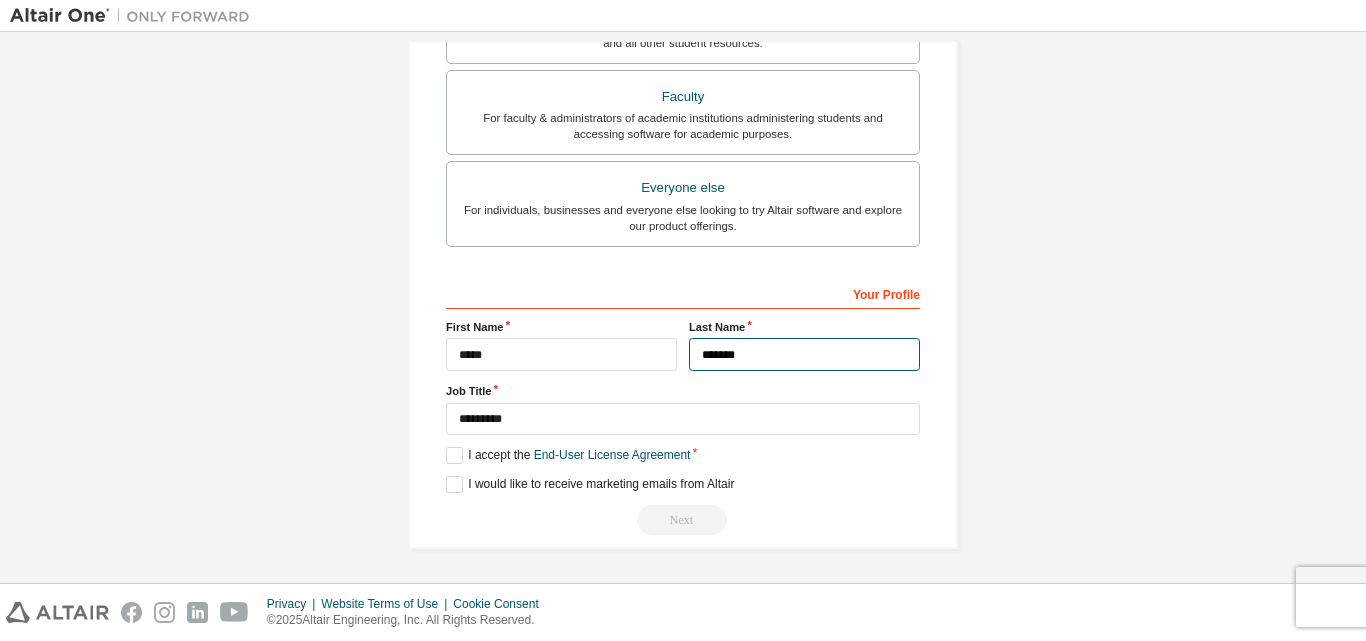 click on "*******" at bounding box center [804, 354] 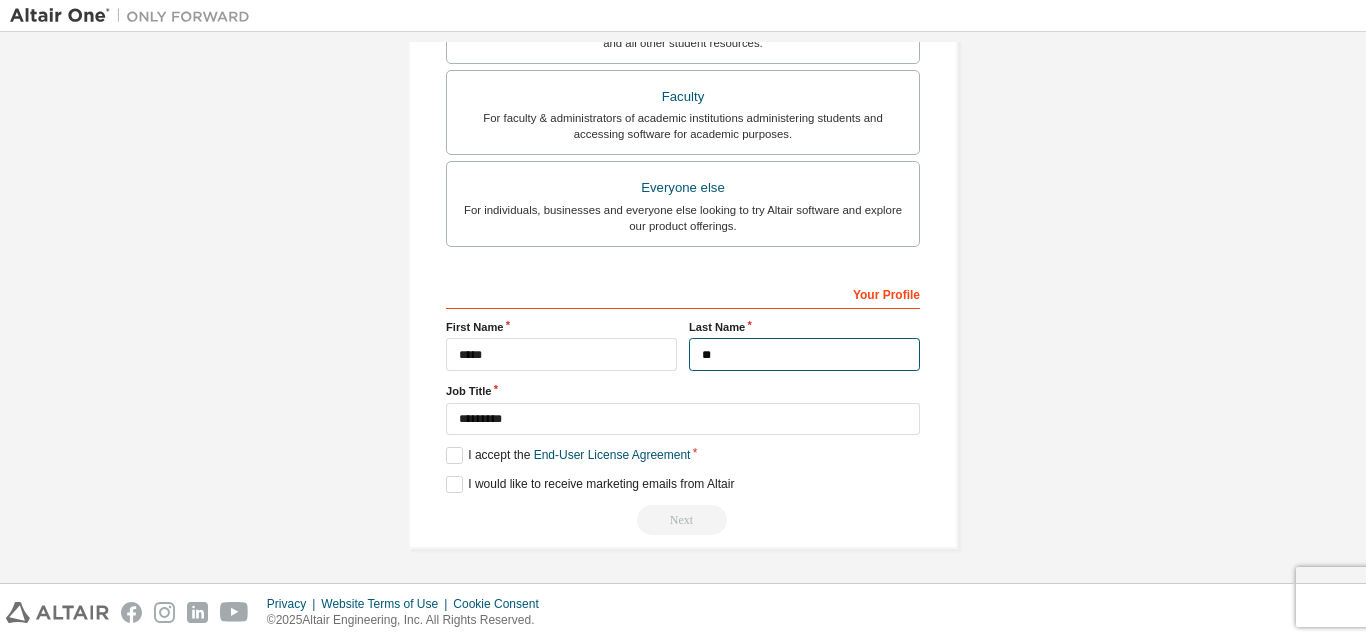 type on "*" 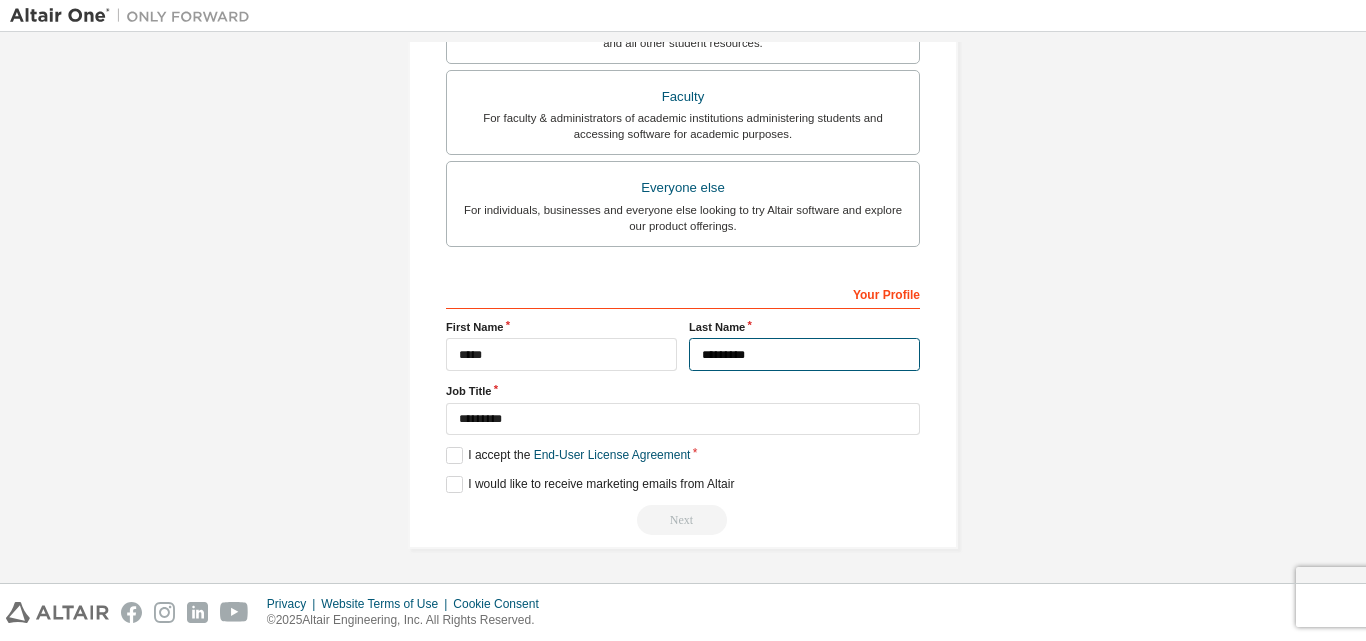 type on "********" 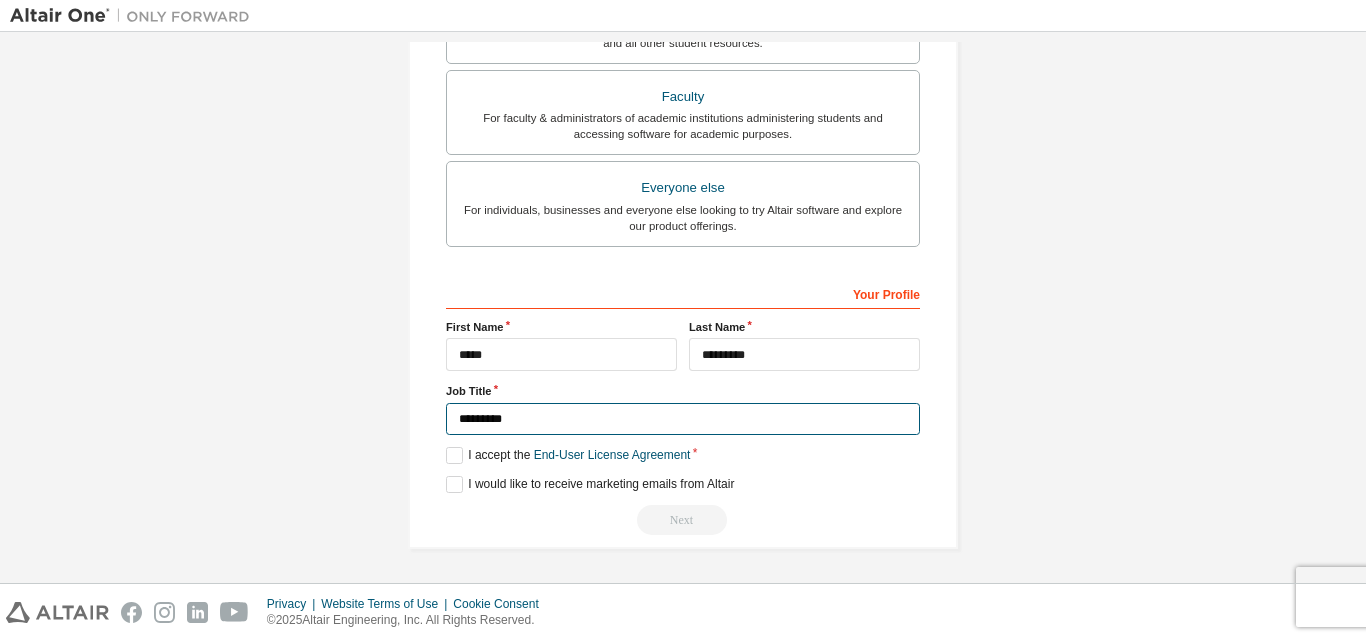 click on "*********" at bounding box center (683, 419) 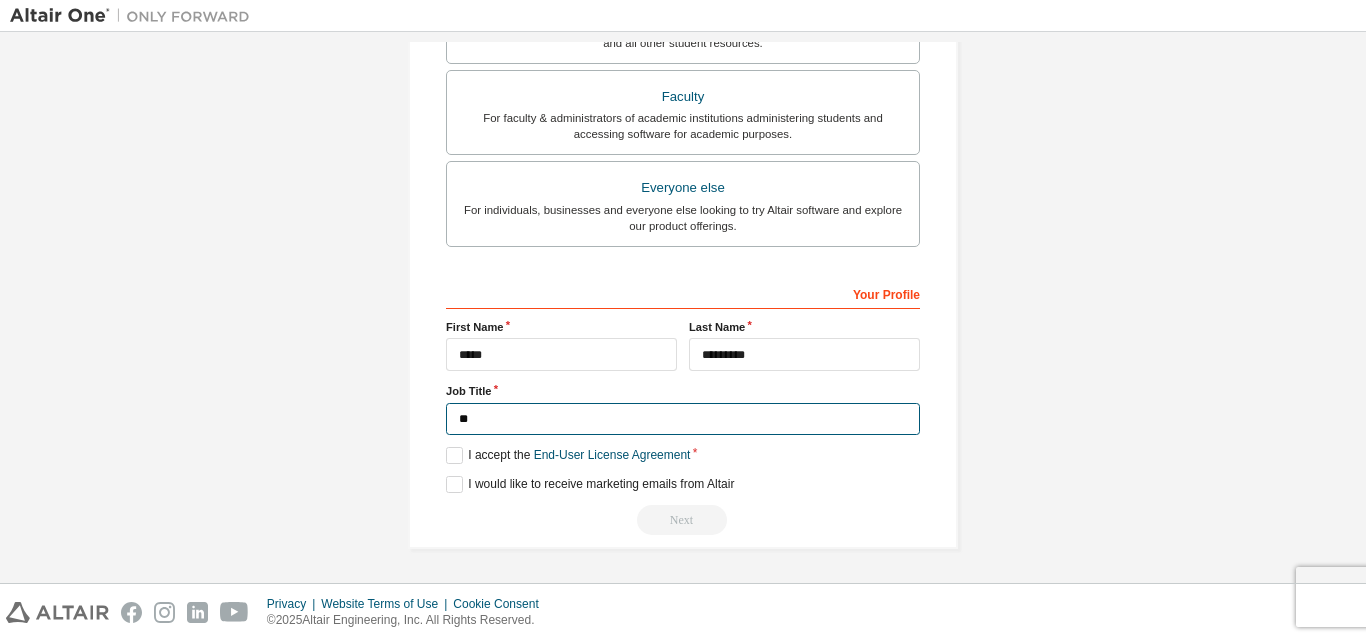 type on "*" 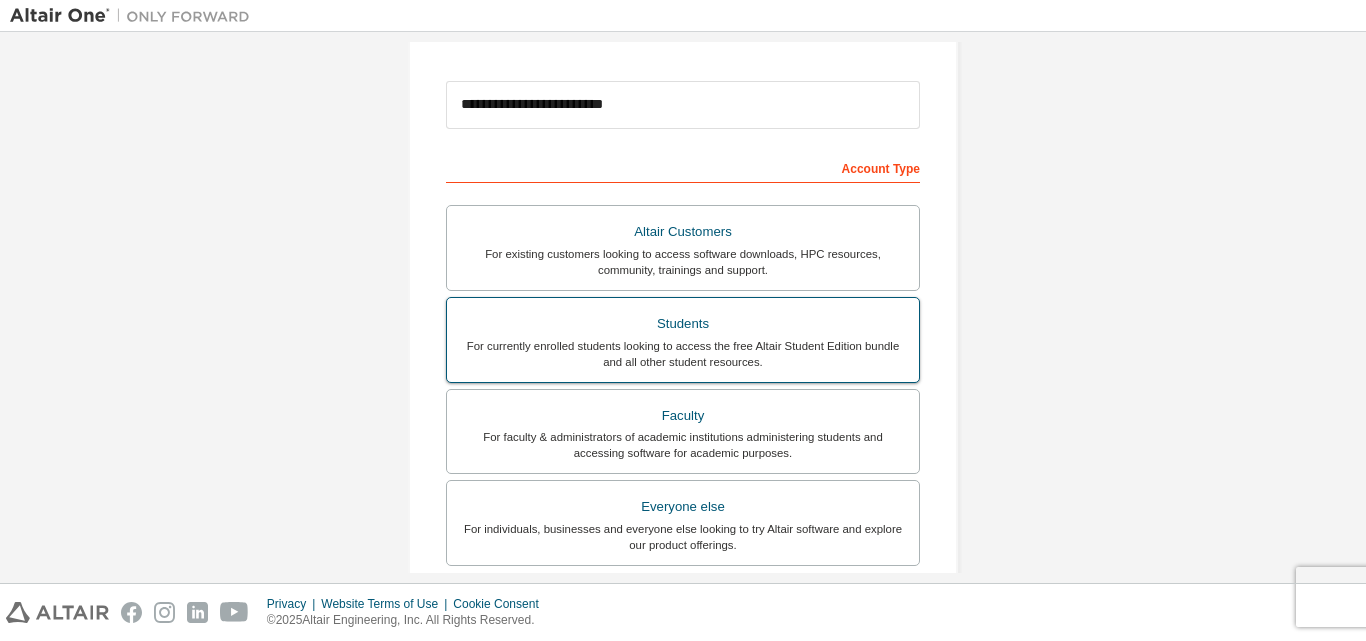 scroll, scrollTop: 128, scrollLeft: 0, axis: vertical 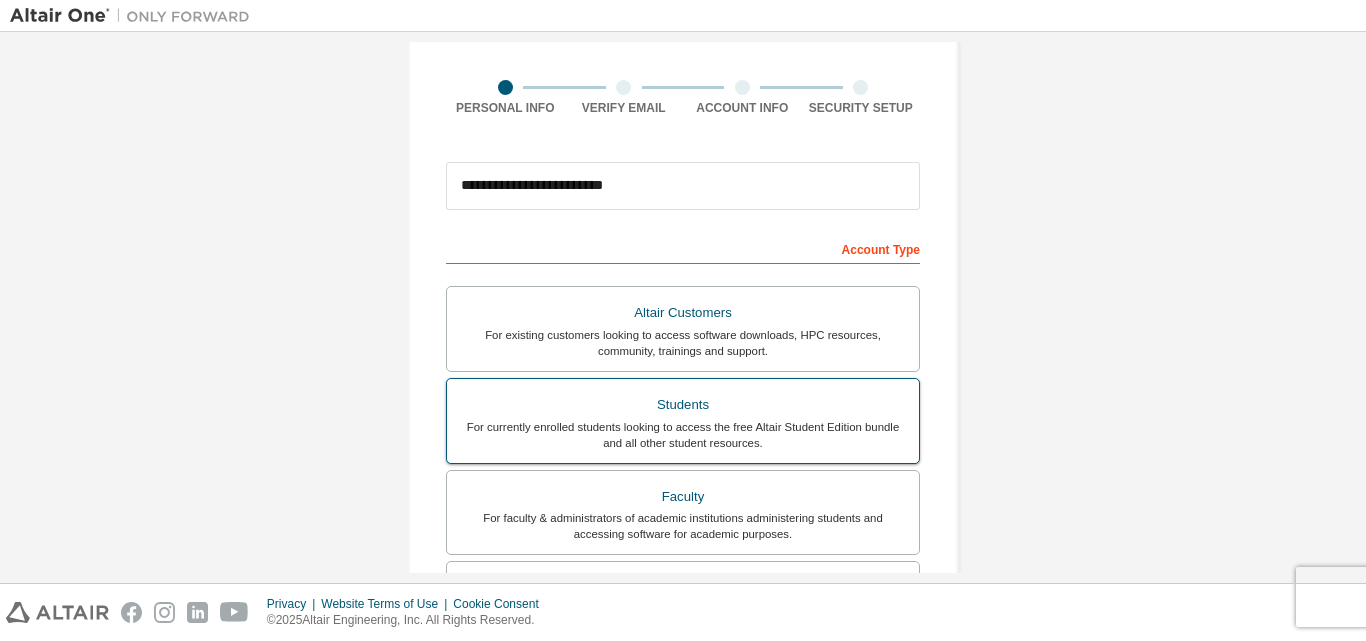 type on "********" 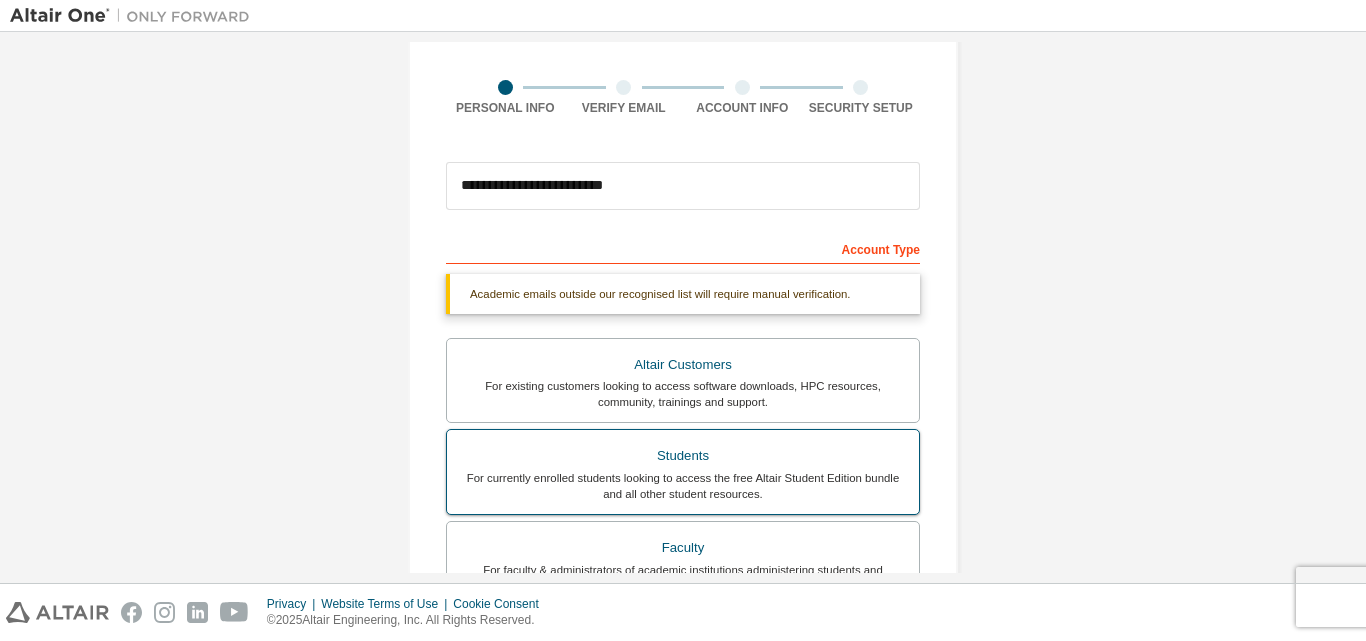 click on "Students" at bounding box center [683, 456] 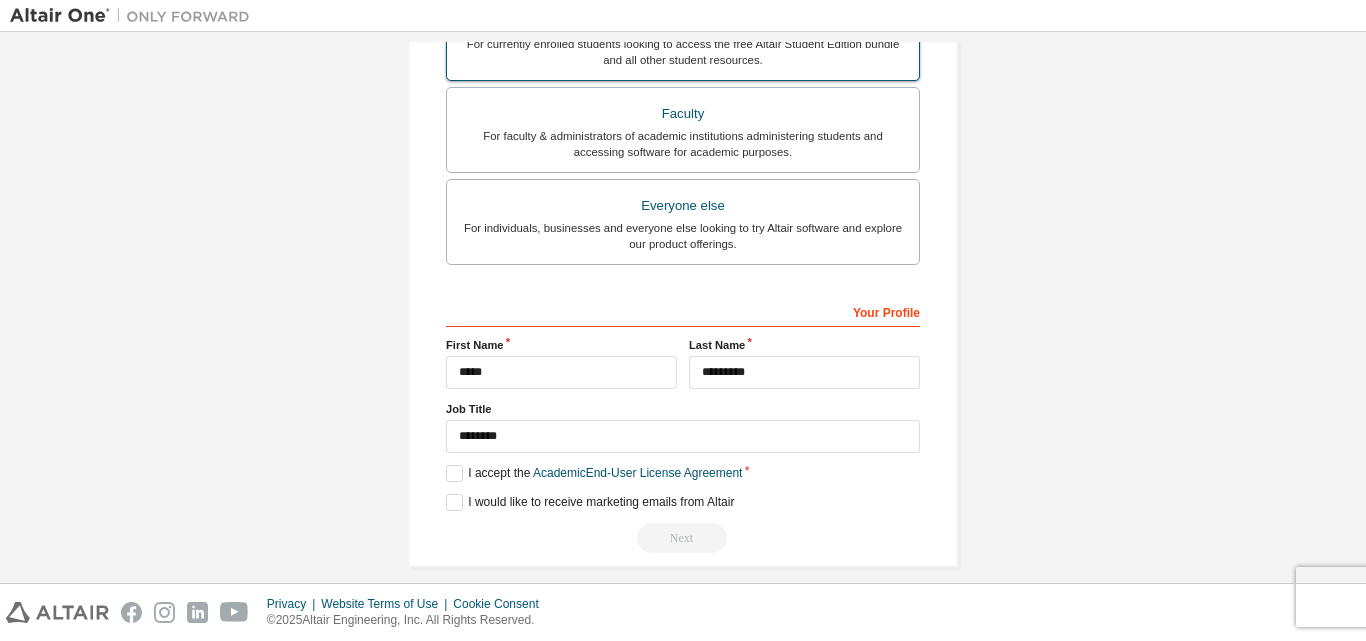 scroll, scrollTop: 580, scrollLeft: 0, axis: vertical 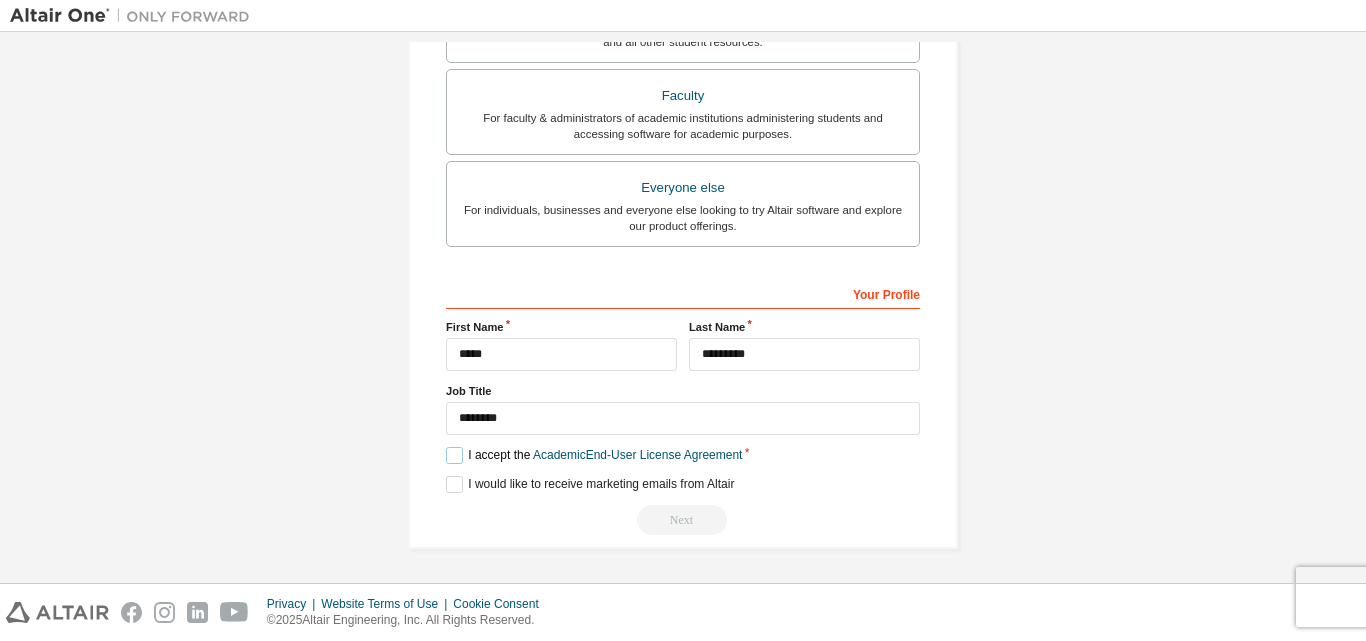 click on "I accept the   Academic   End-User License Agreement" at bounding box center [594, 455] 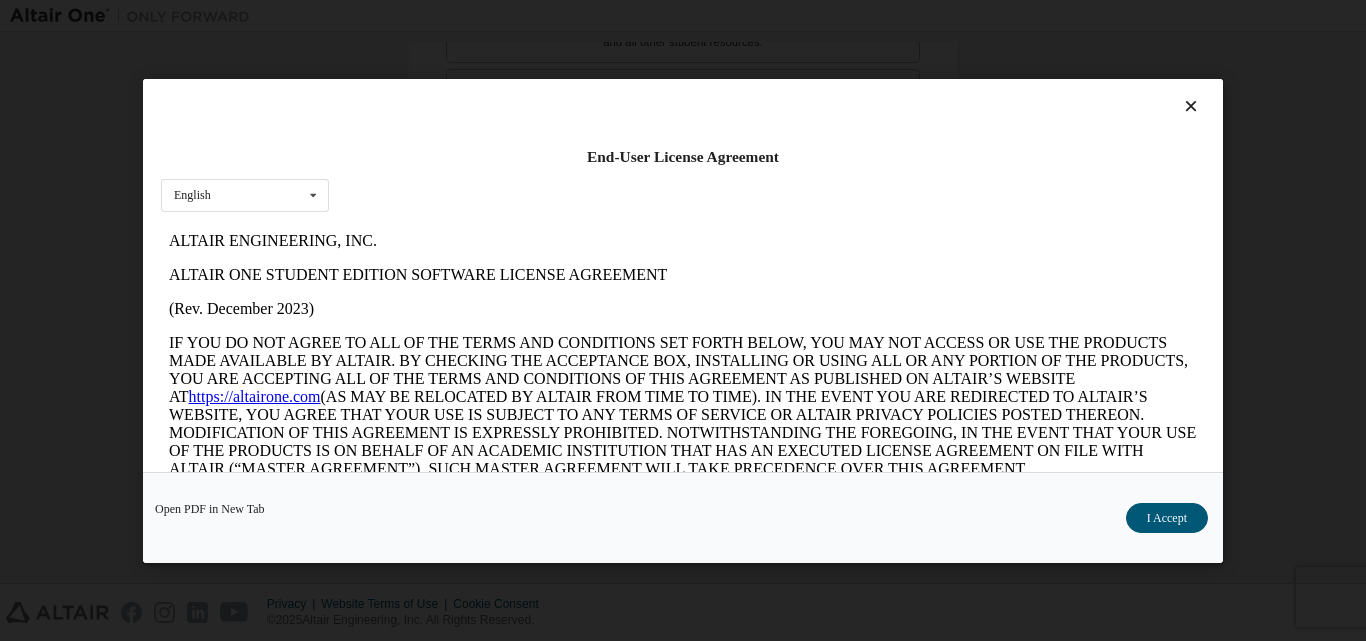 scroll, scrollTop: 0, scrollLeft: 0, axis: both 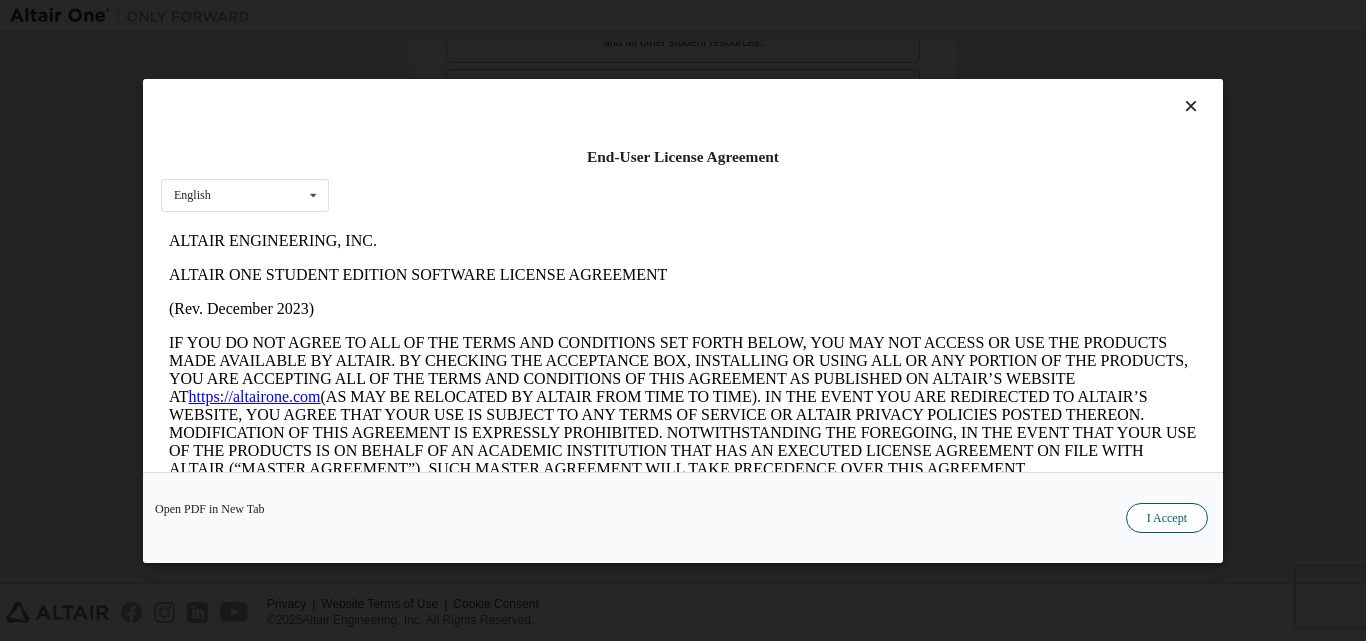 click on "I Accept" at bounding box center (1167, 517) 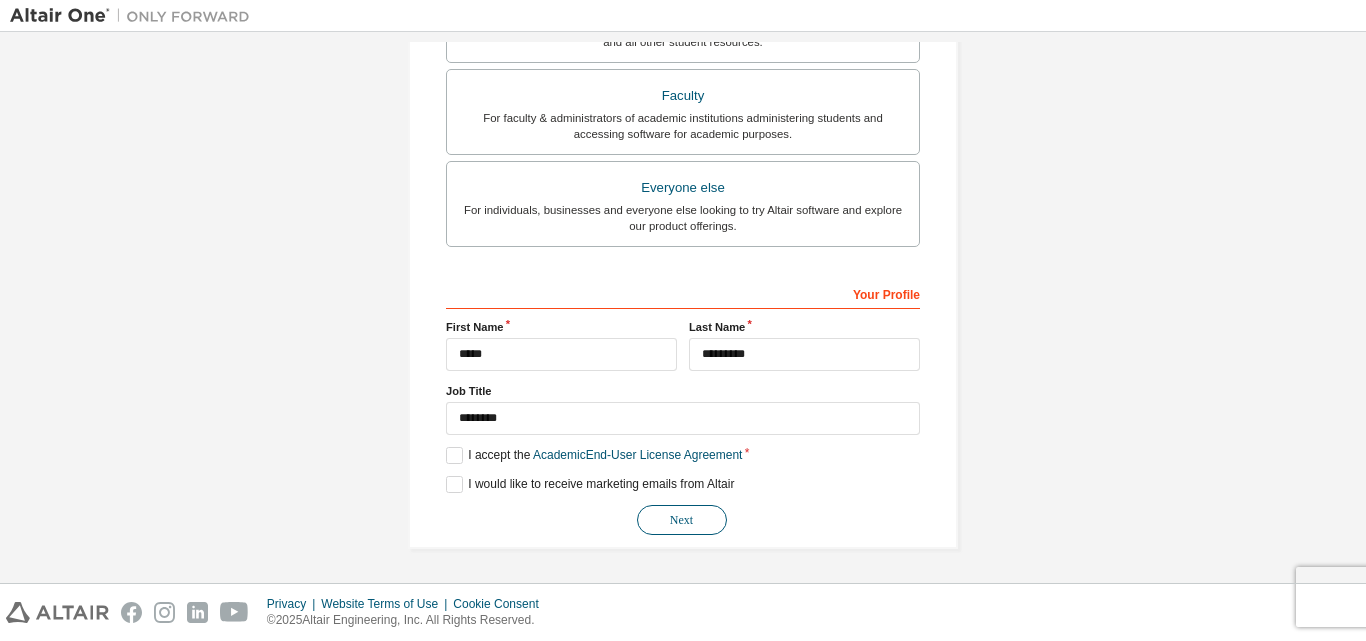 drag, startPoint x: 694, startPoint y: 515, endPoint x: 707, endPoint y: 508, distance: 14.764823 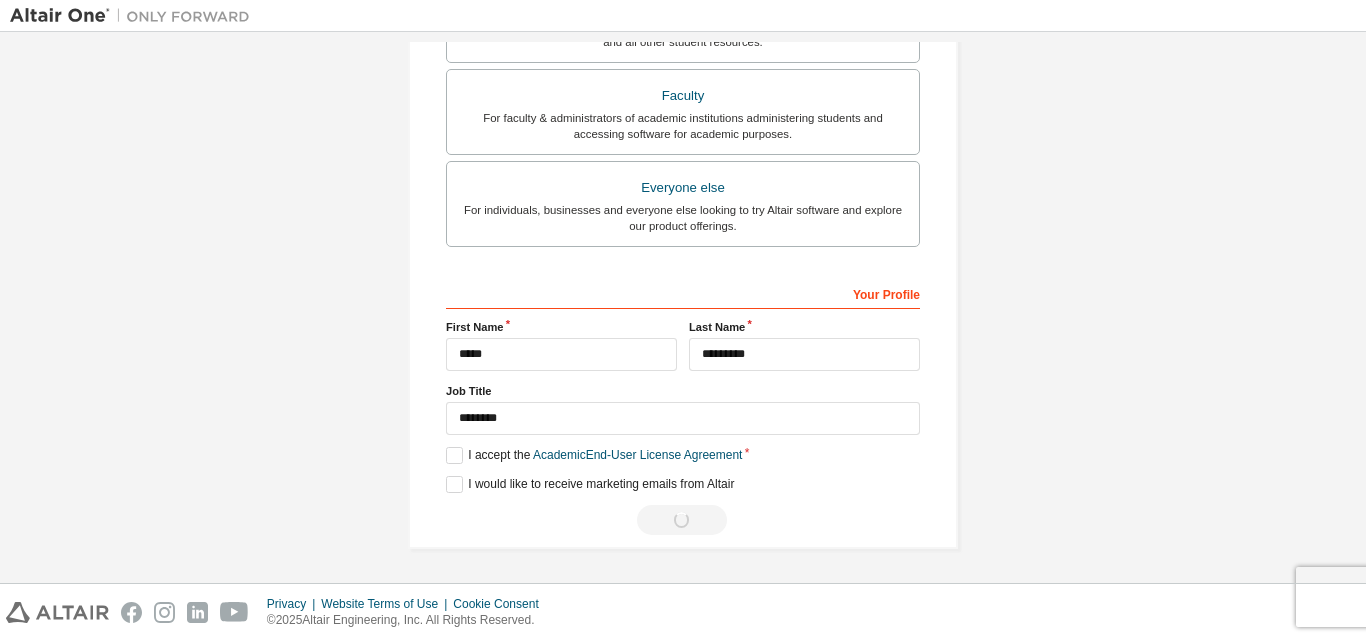 scroll, scrollTop: 0, scrollLeft: 0, axis: both 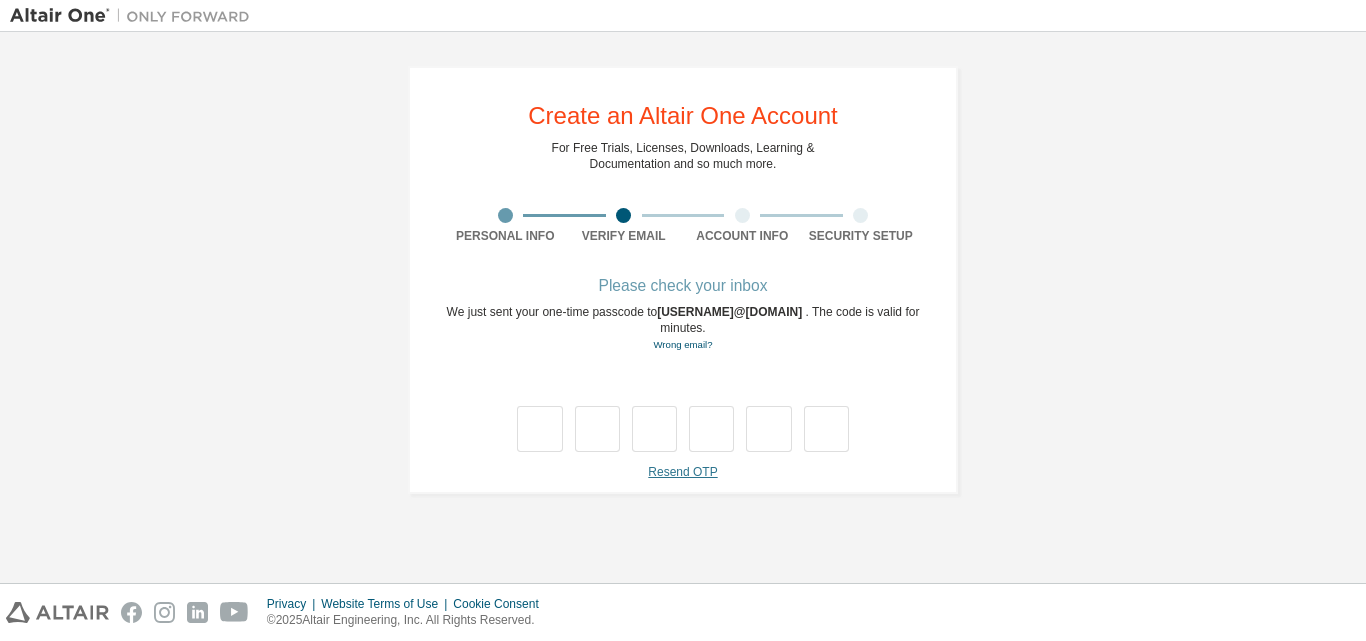 click on "Resend OTP" at bounding box center (682, 472) 